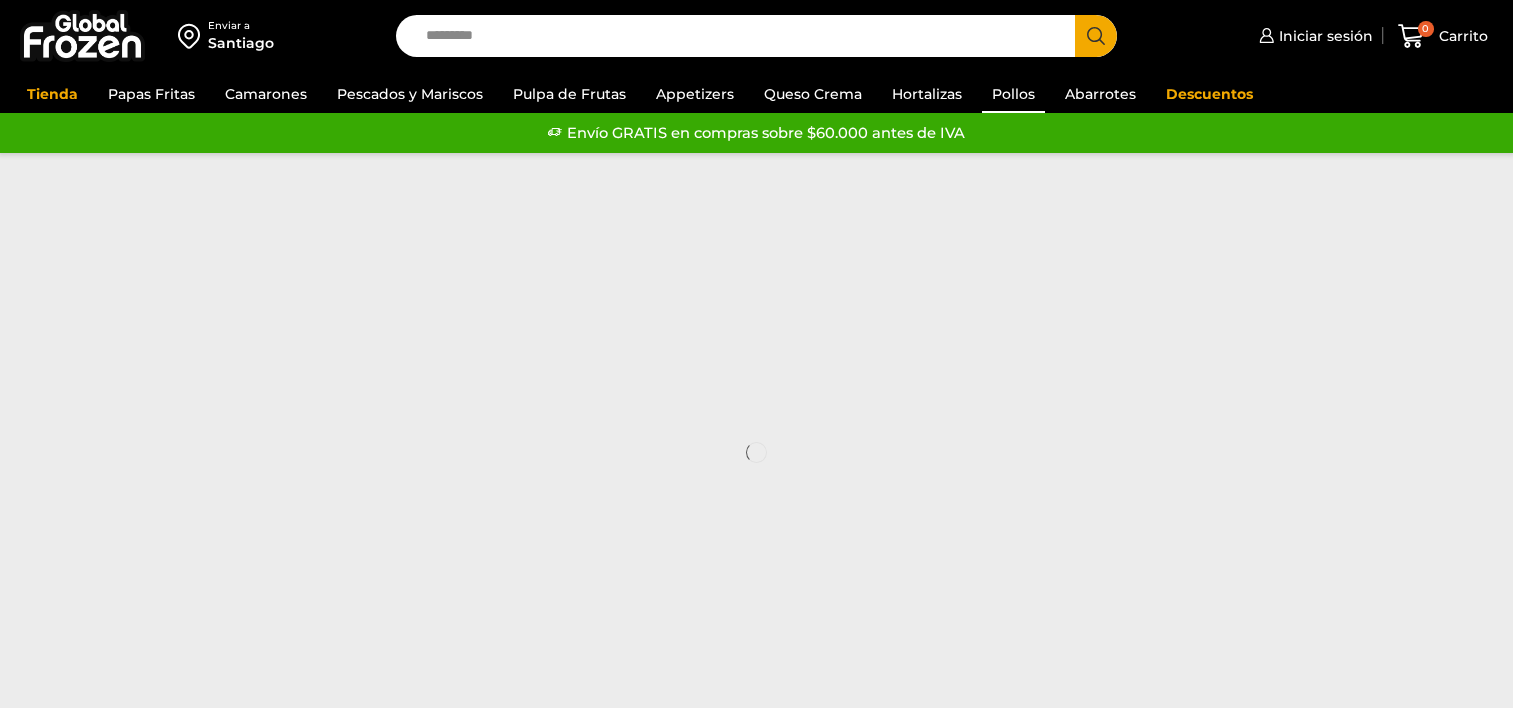 scroll, scrollTop: 0, scrollLeft: 0, axis: both 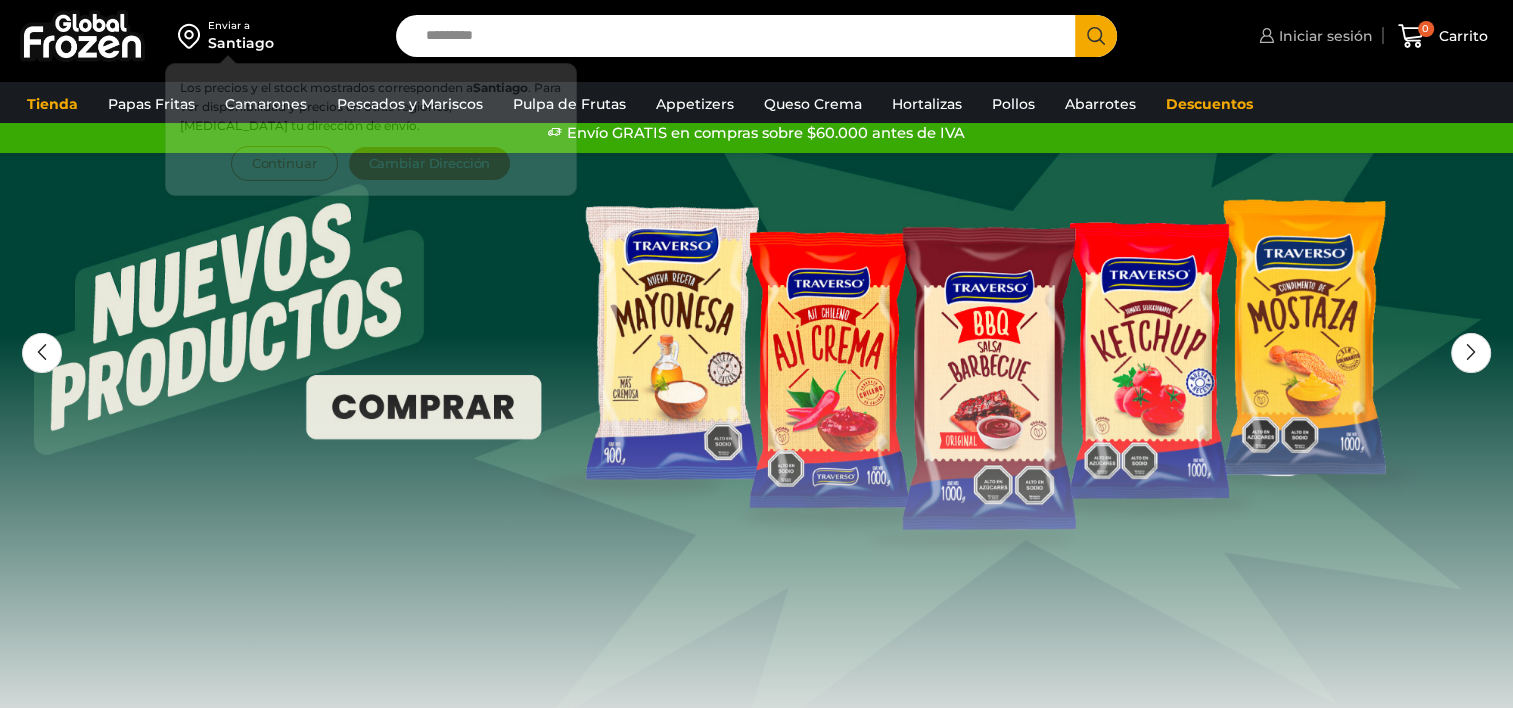 click on "Iniciar sesión" at bounding box center [1323, 36] 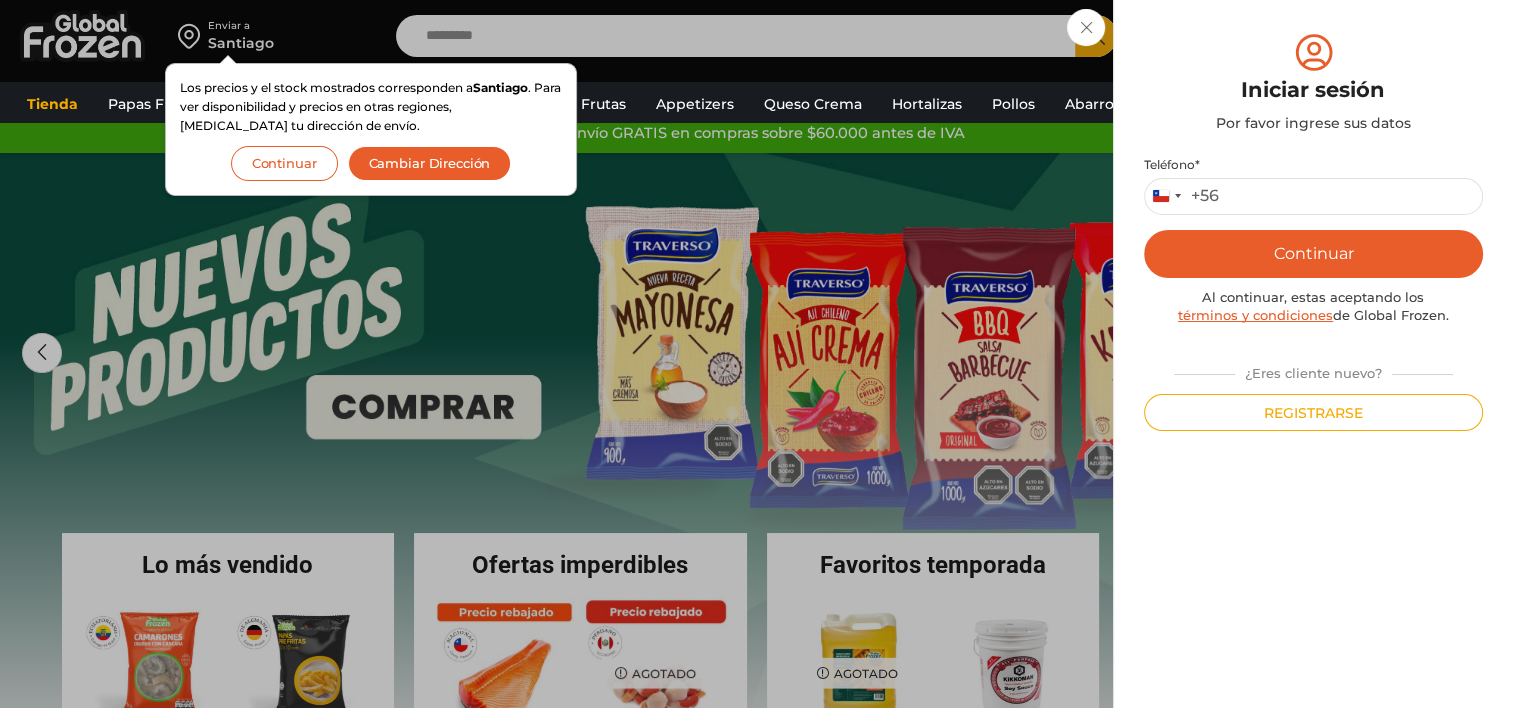 scroll, scrollTop: 0, scrollLeft: 0, axis: both 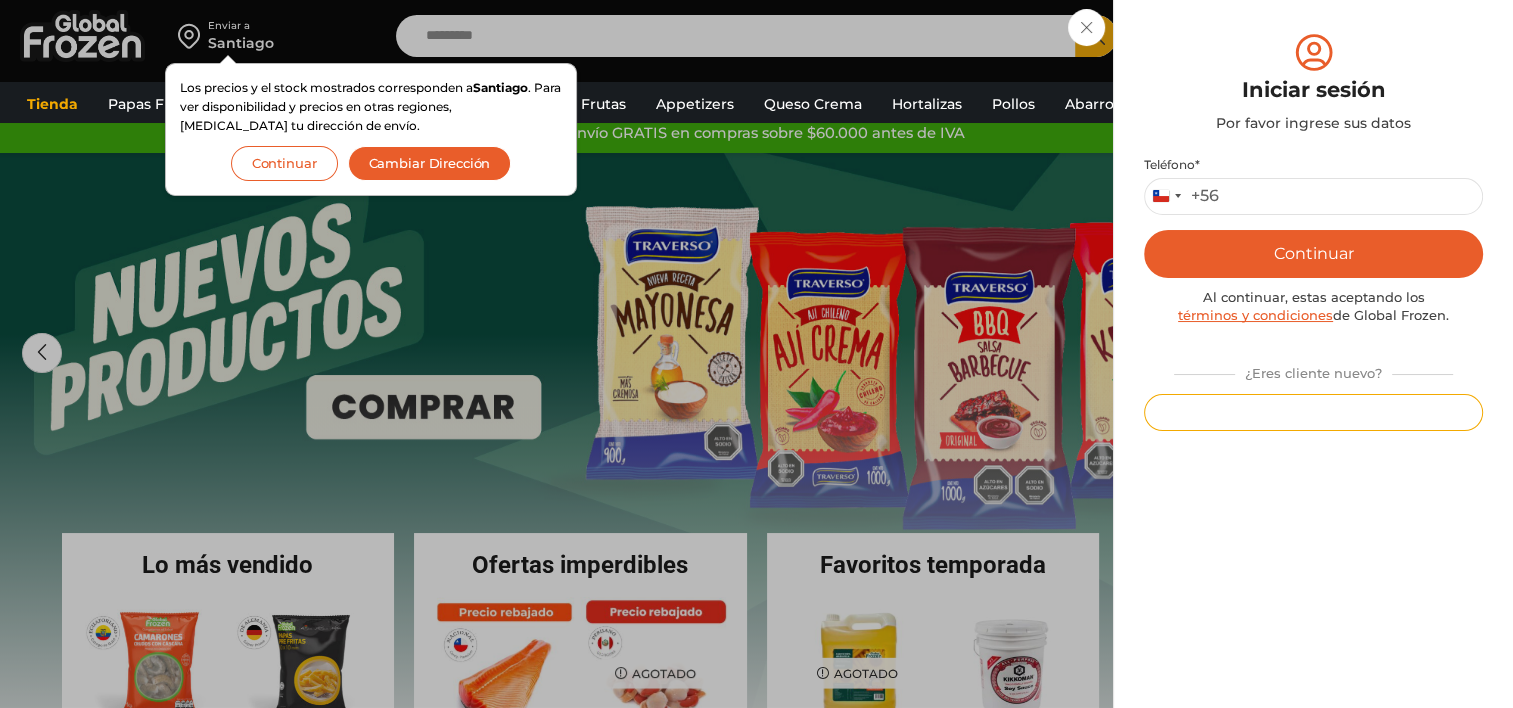click on "Registrarse" at bounding box center (1313, 412) 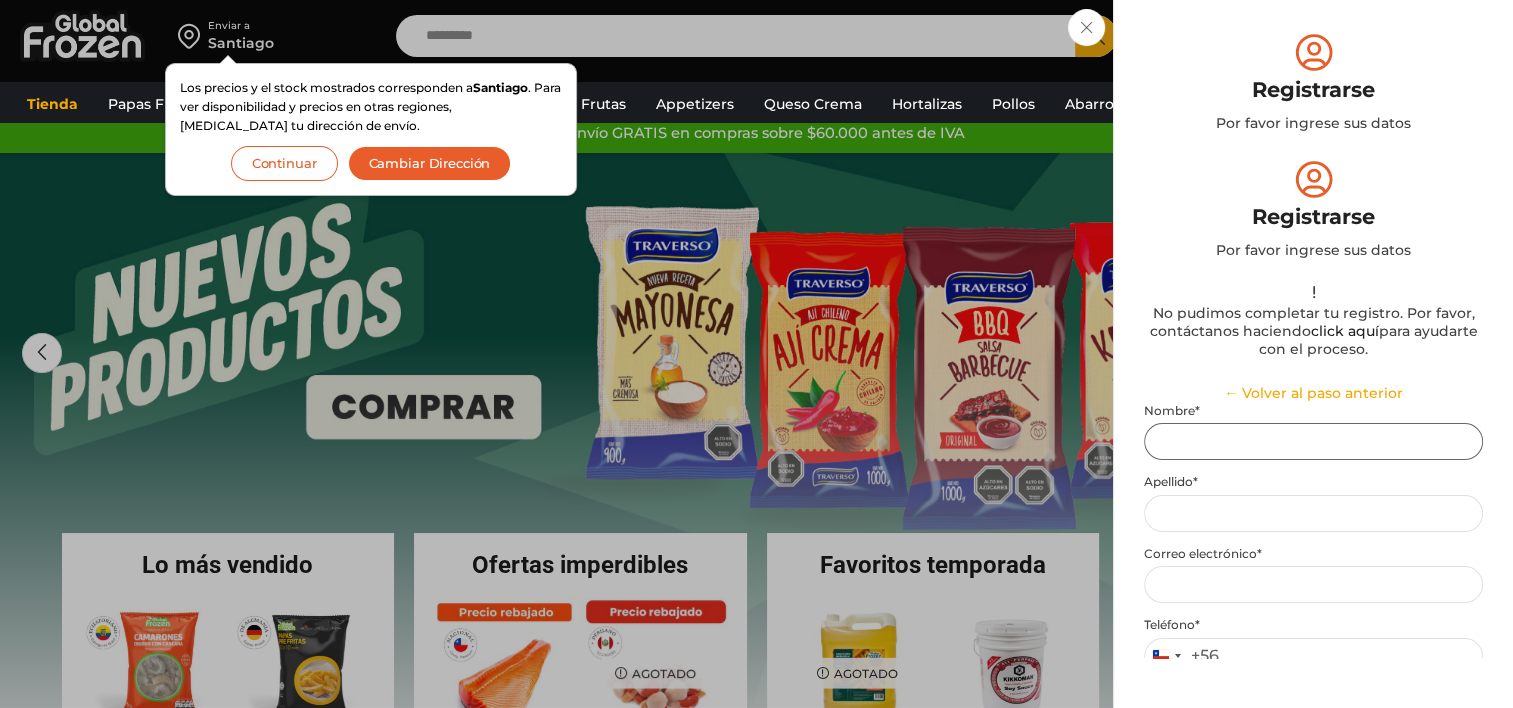click on "Nombre  *" at bounding box center [1313, 441] 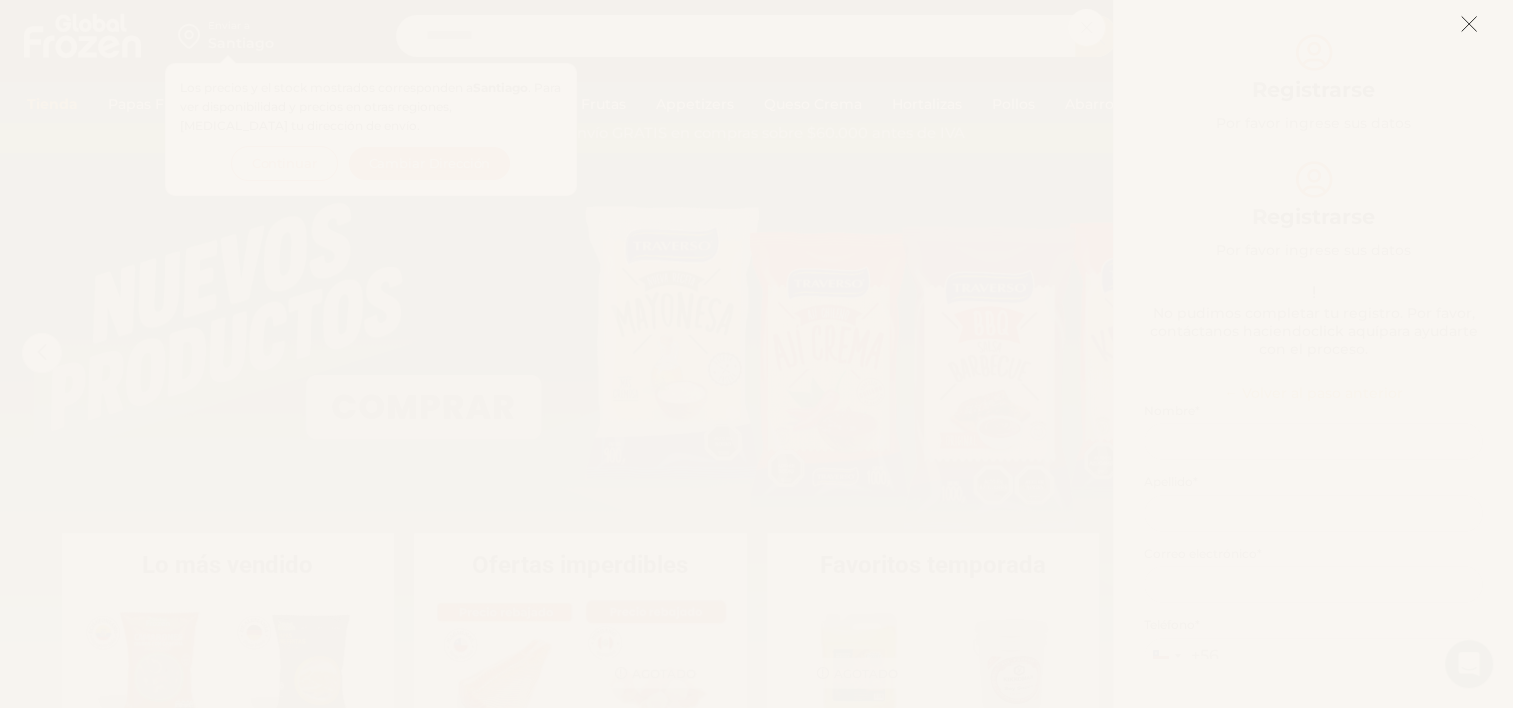 click 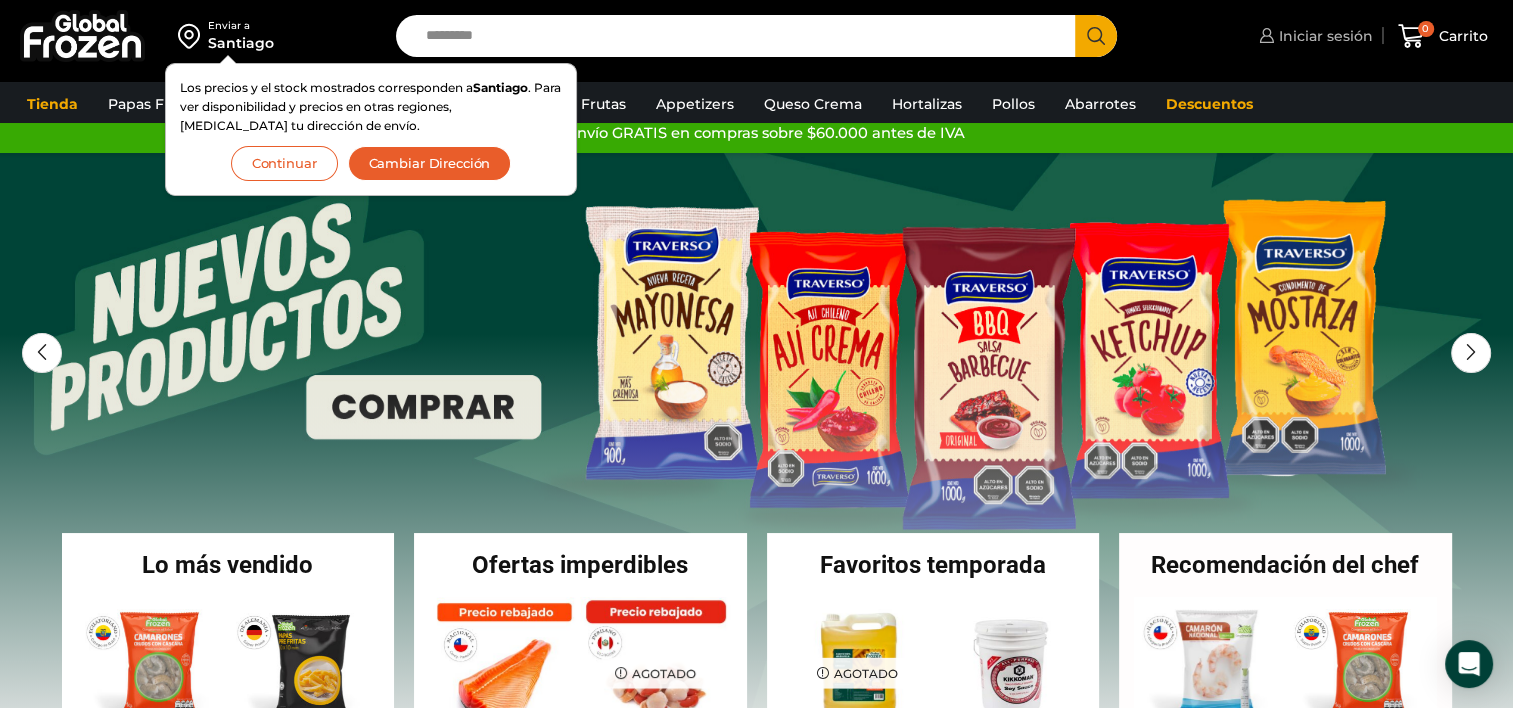 click on "Iniciar sesión" at bounding box center [1323, 36] 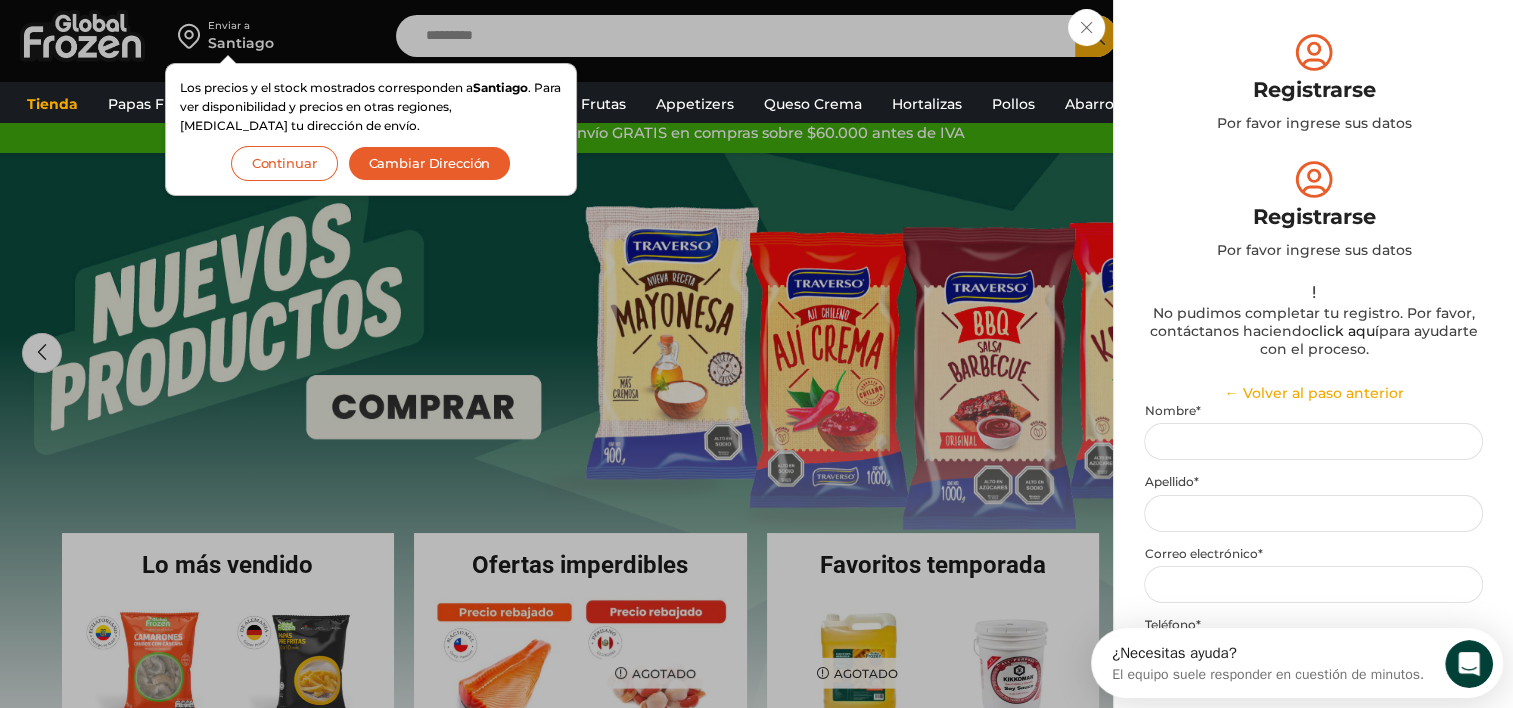 scroll, scrollTop: 0, scrollLeft: 0, axis: both 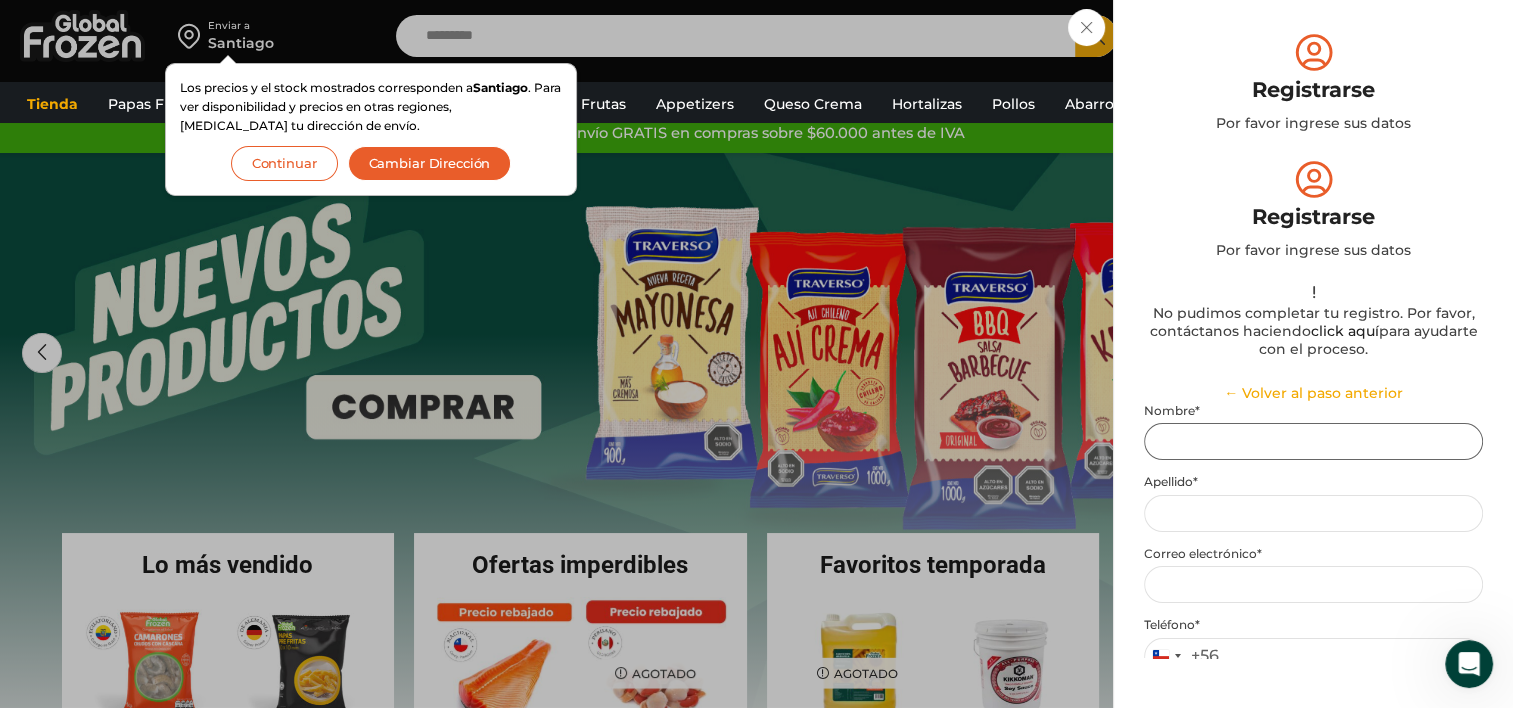 click on "Nombre  *" at bounding box center [1313, 441] 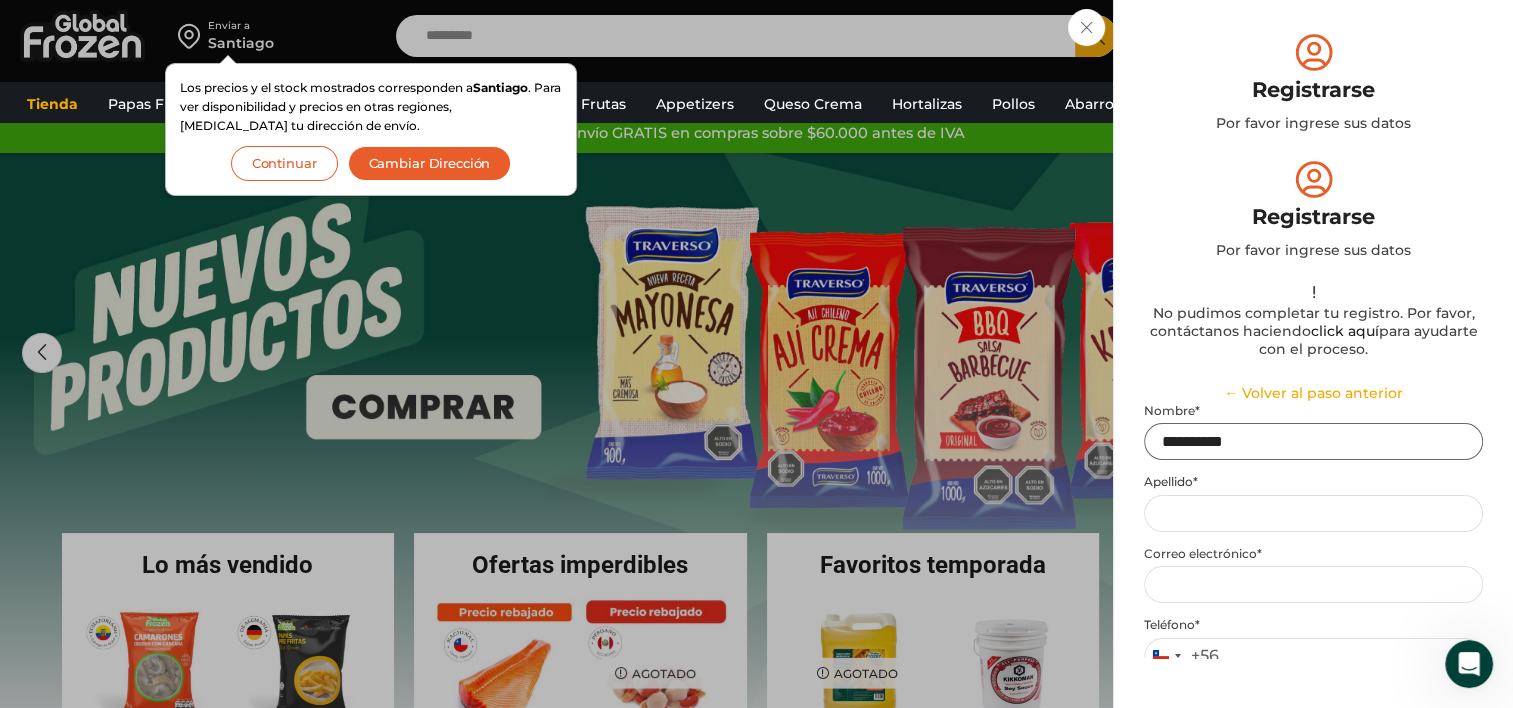 drag, startPoint x: 1232, startPoint y: 193, endPoint x: 1292, endPoint y: 193, distance: 60 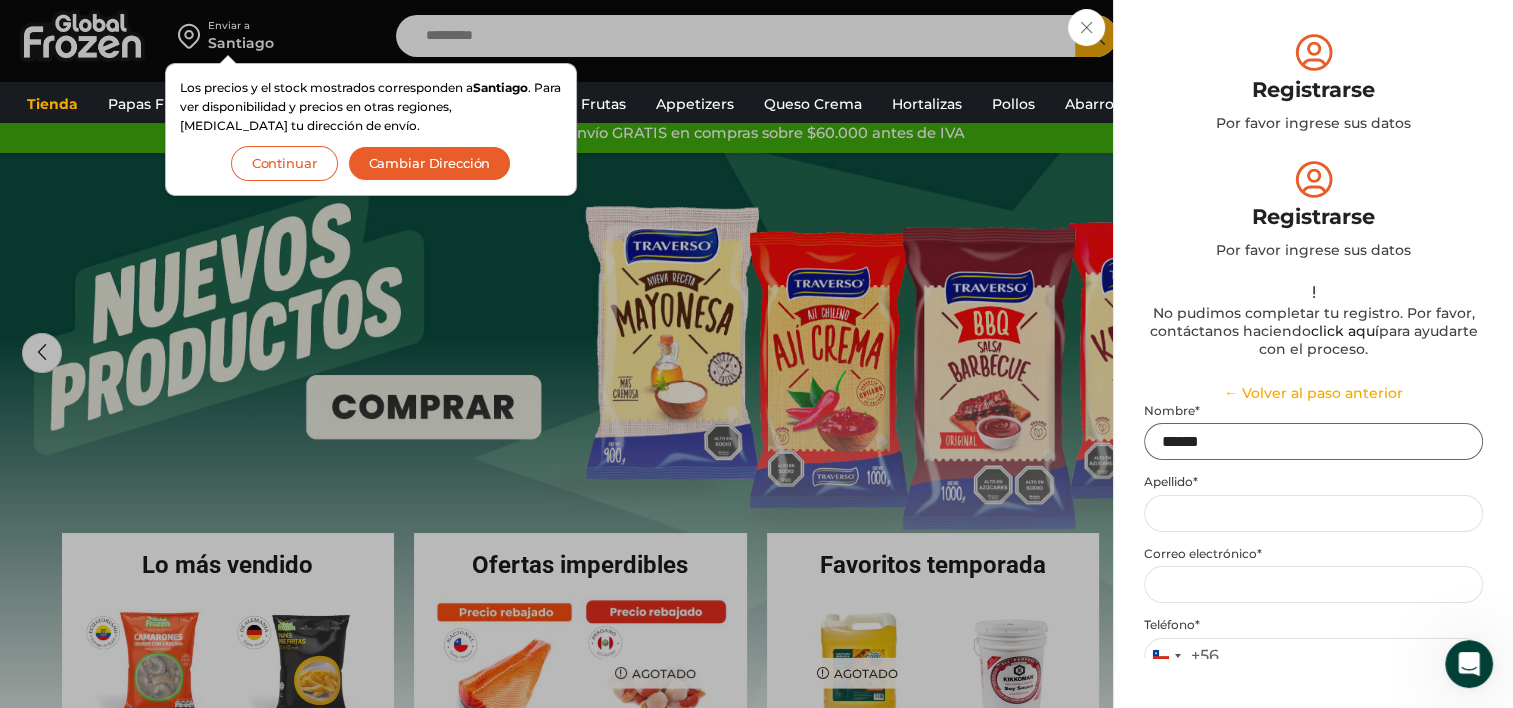 type on "******" 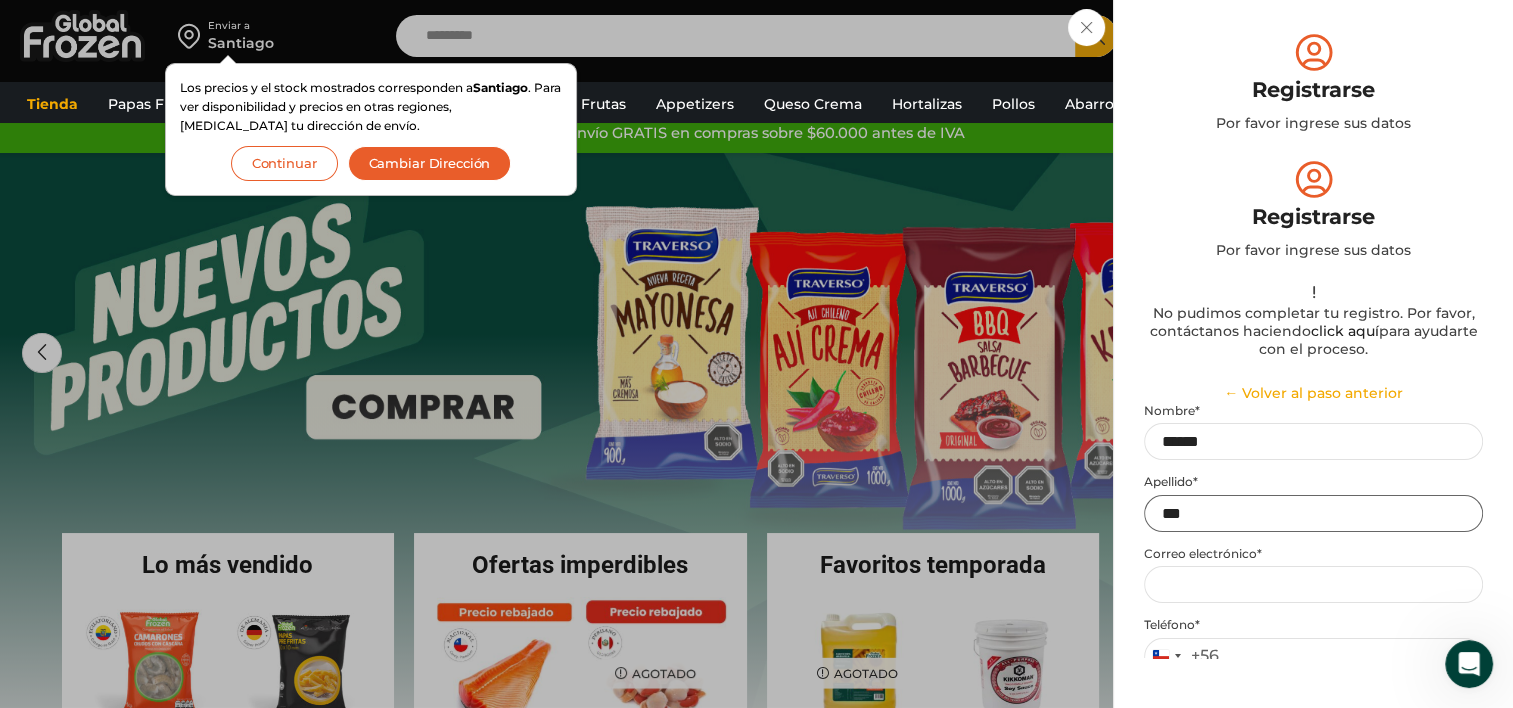 type on "***" 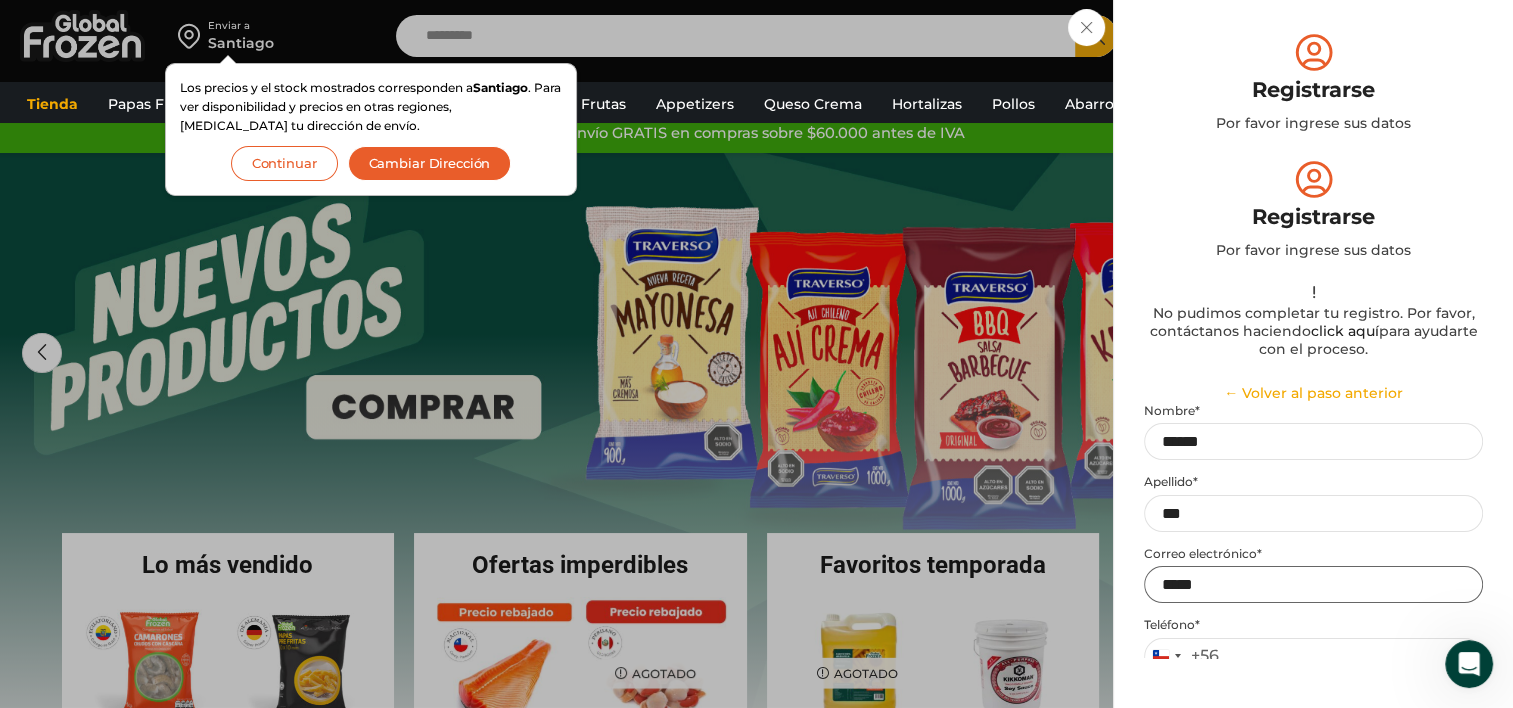 type on "**********" 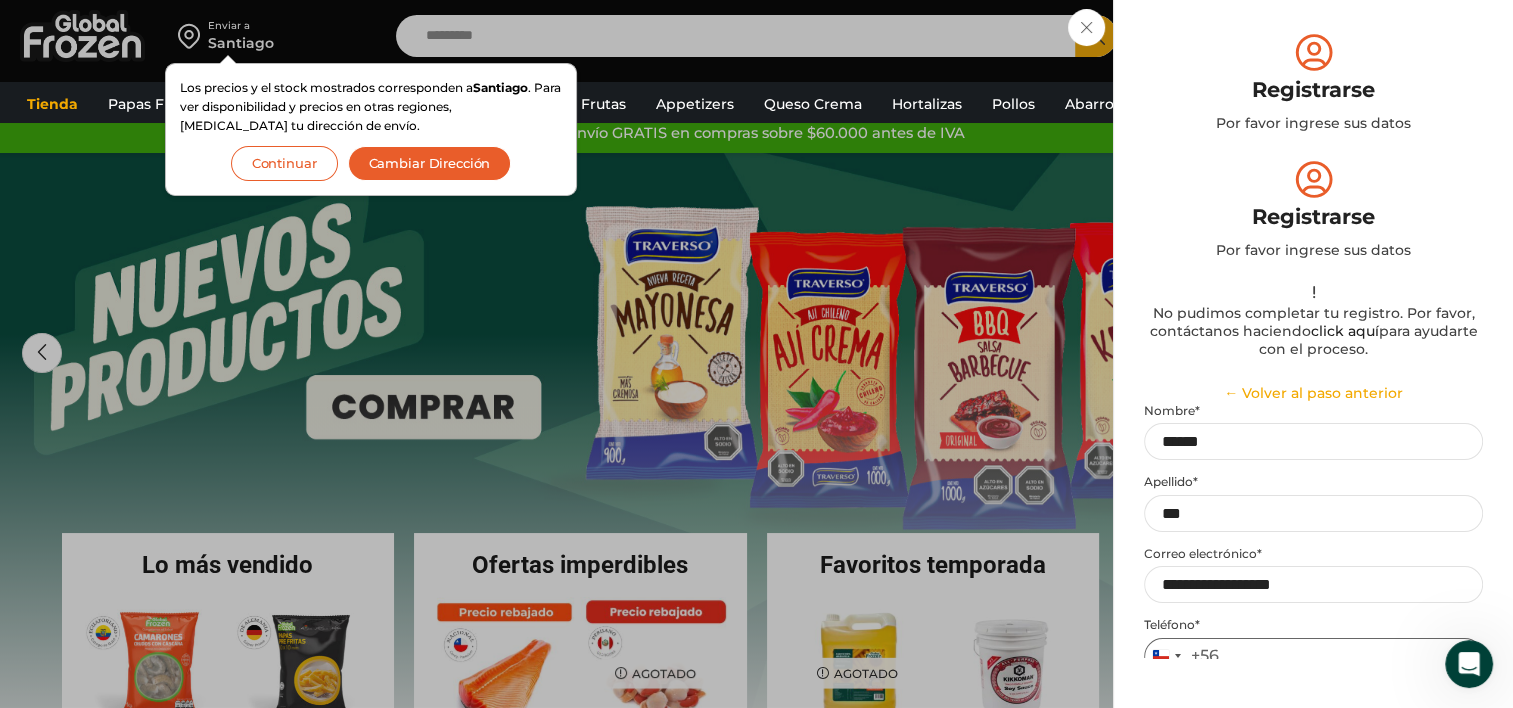 type on "*********" 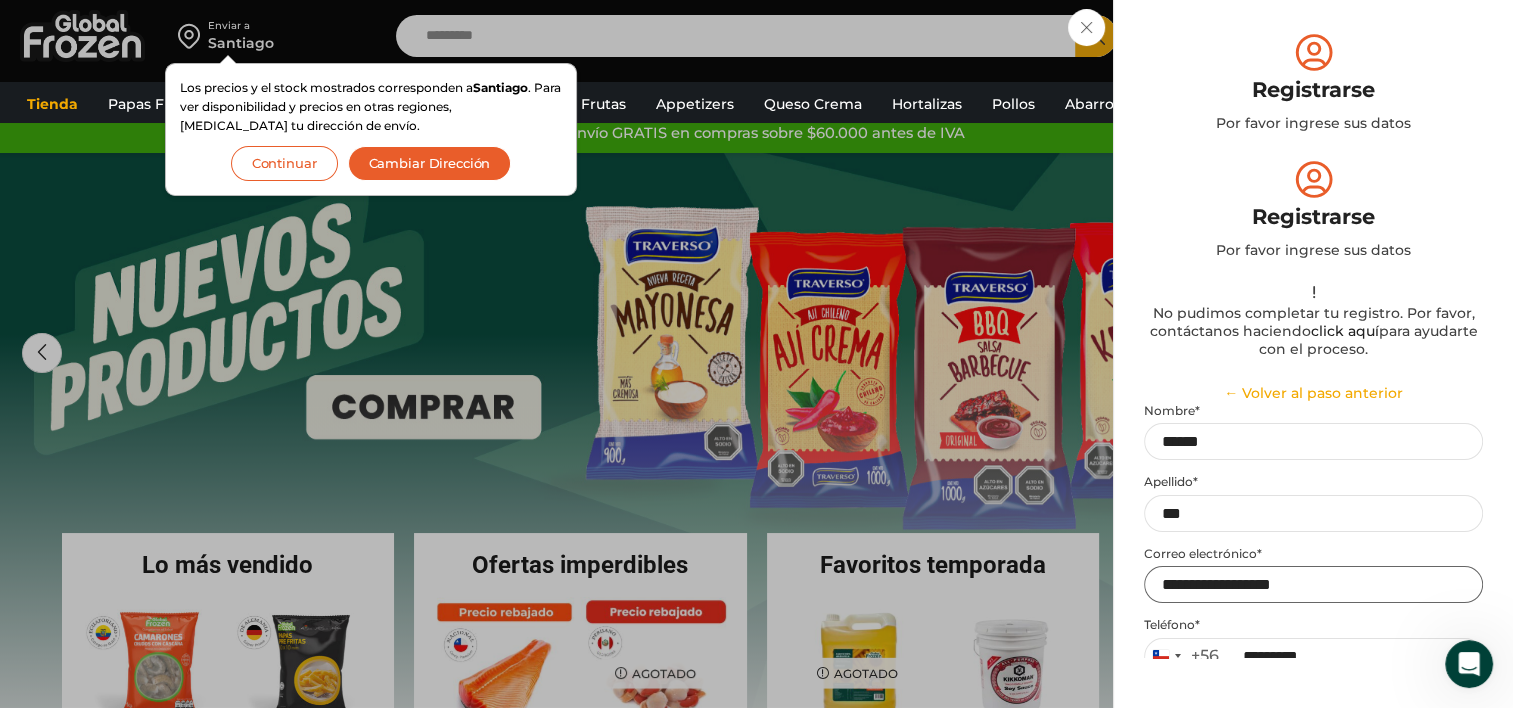 scroll, scrollTop: 100, scrollLeft: 0, axis: vertical 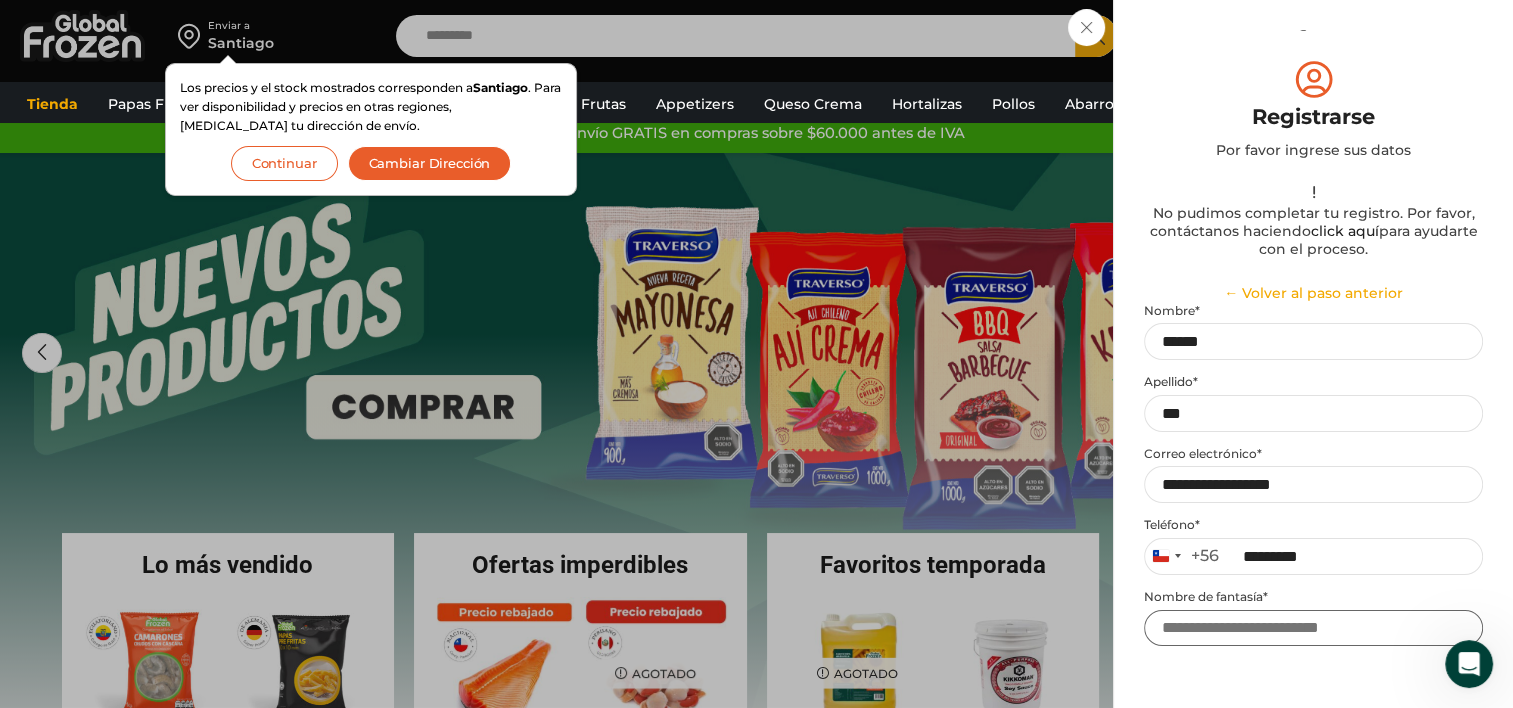 click on "Nombre de fantasía  *" at bounding box center [1313, 628] 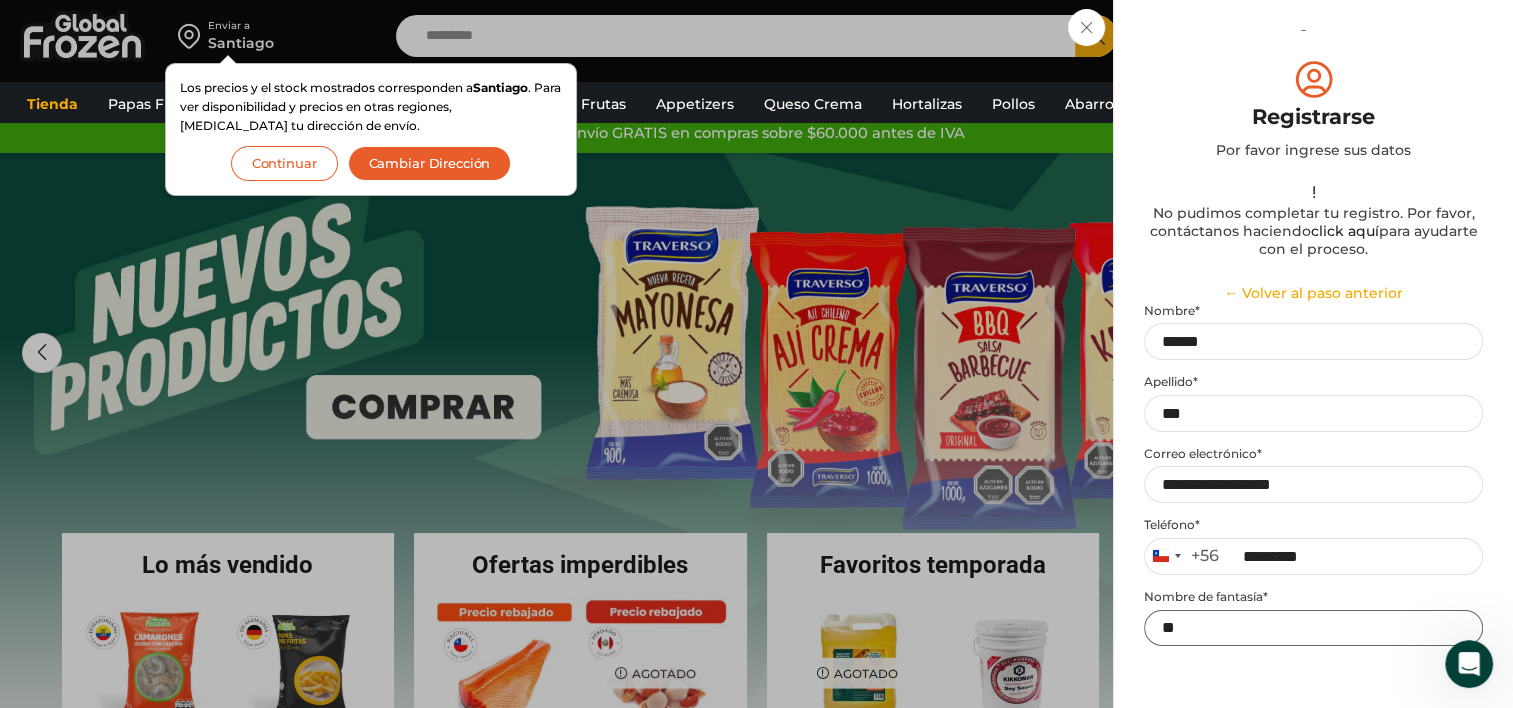 type on "*" 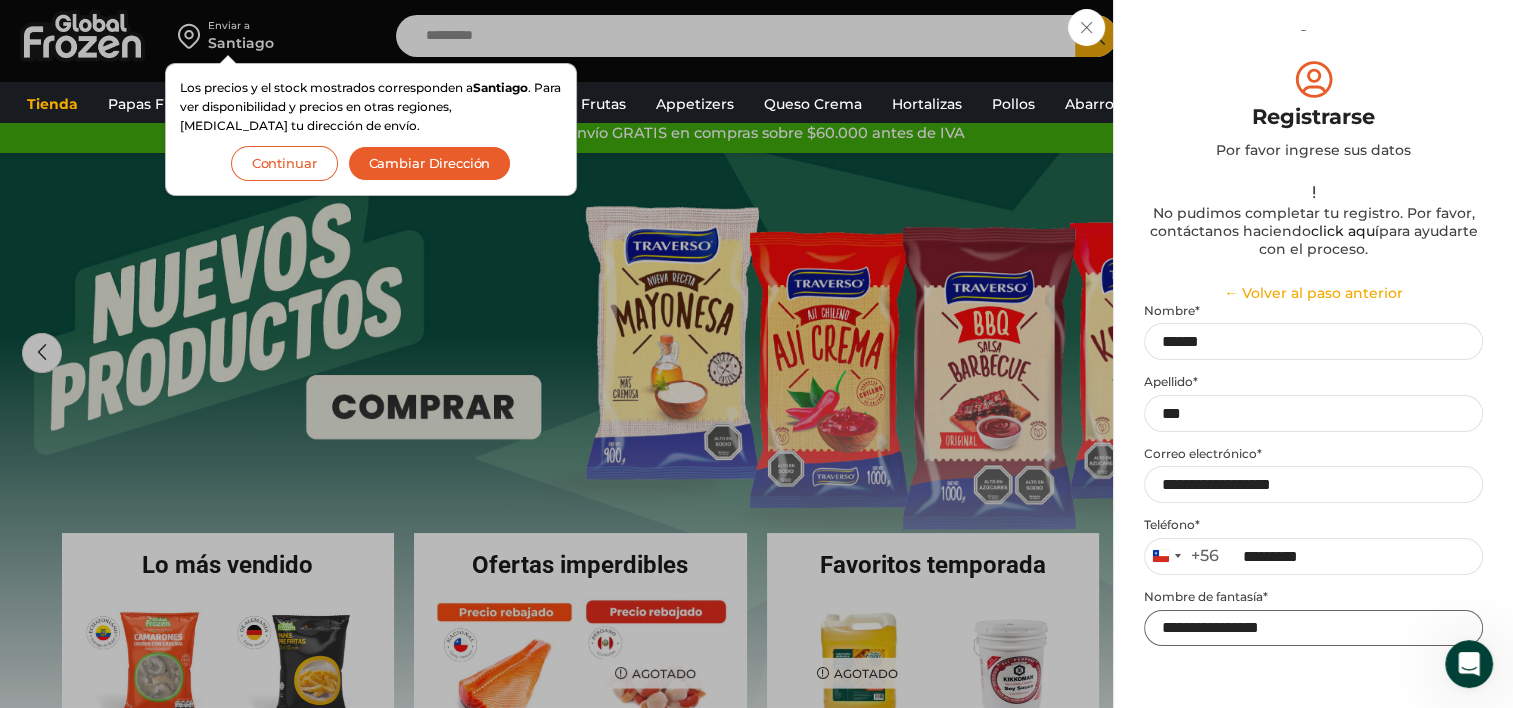 type on "**********" 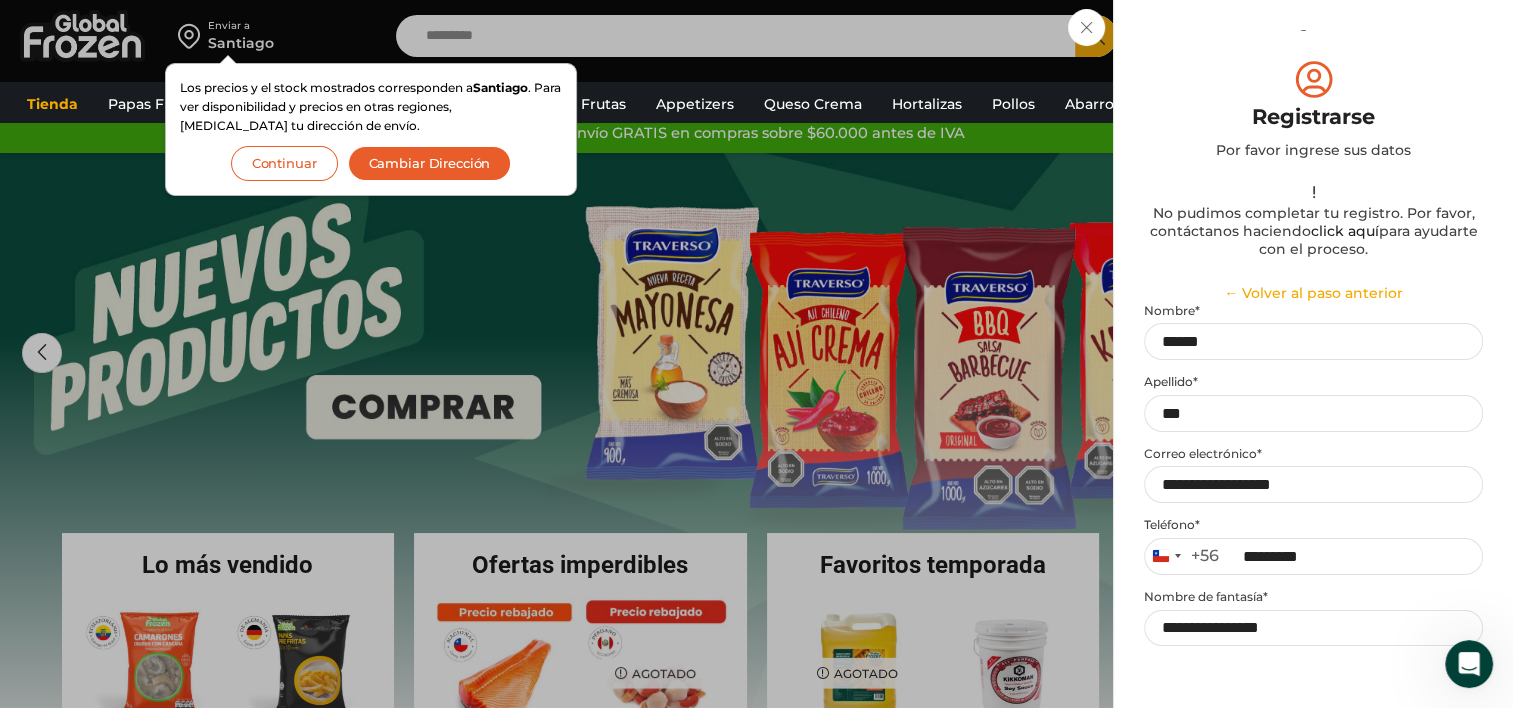 click on "Razón social  *" at bounding box center (1313, 699) 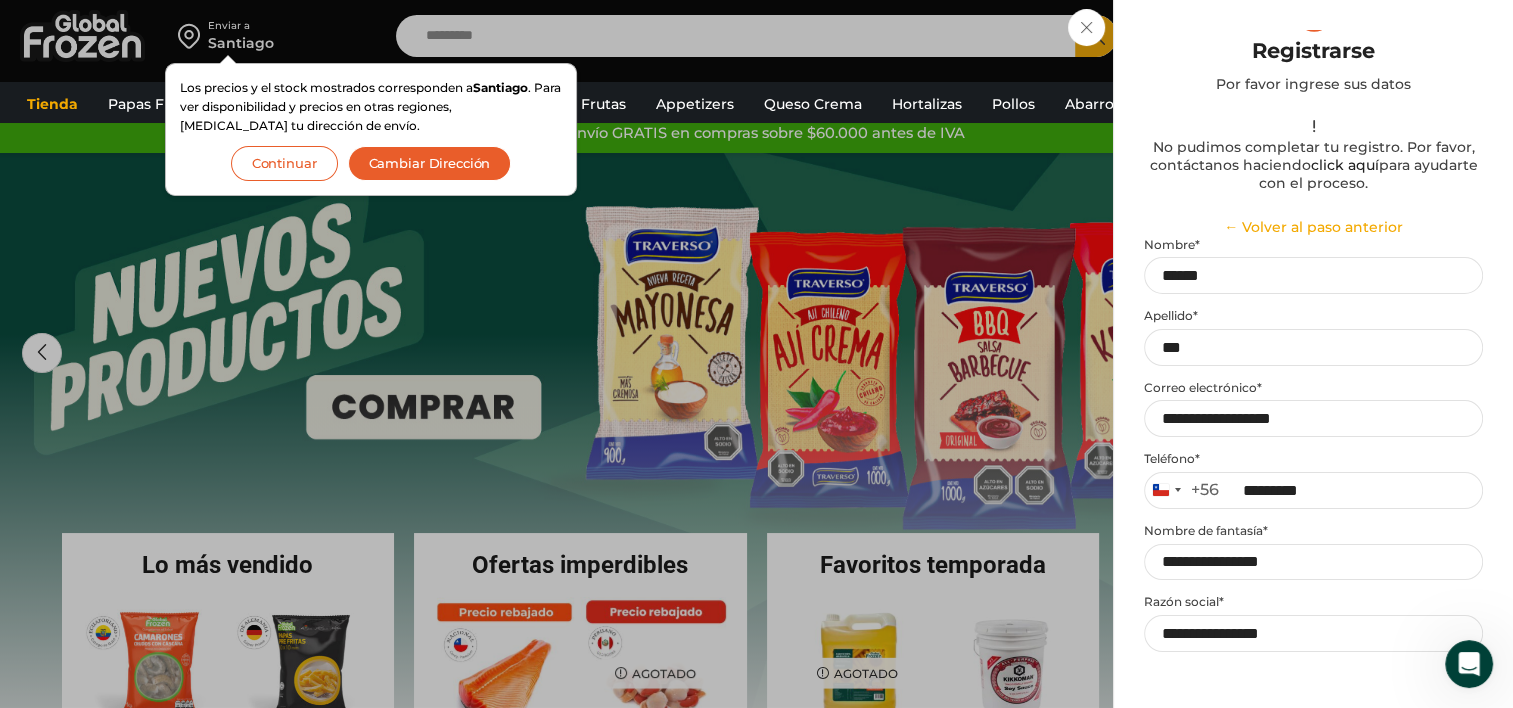 scroll, scrollTop: 274, scrollLeft: 0, axis: vertical 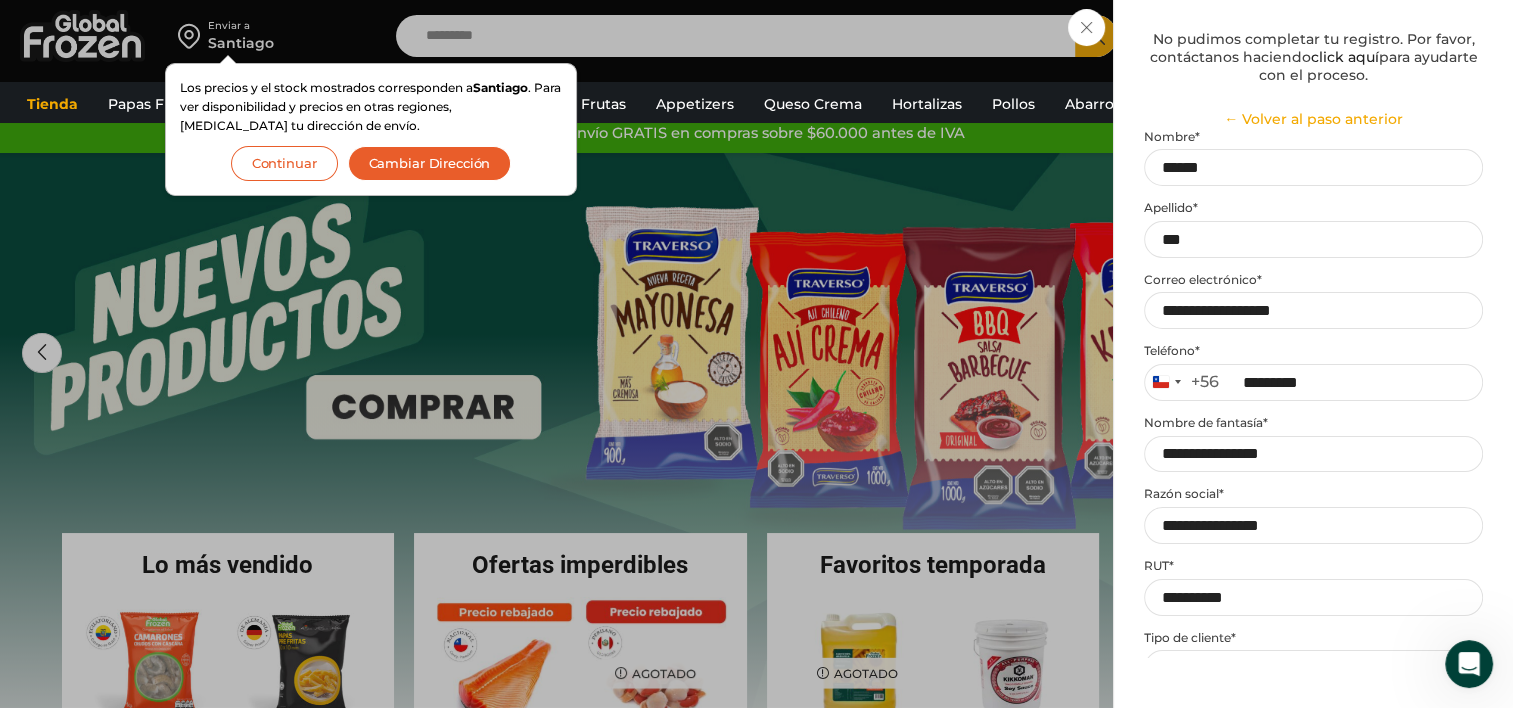 click on "Continuar" at bounding box center [1313, 726] 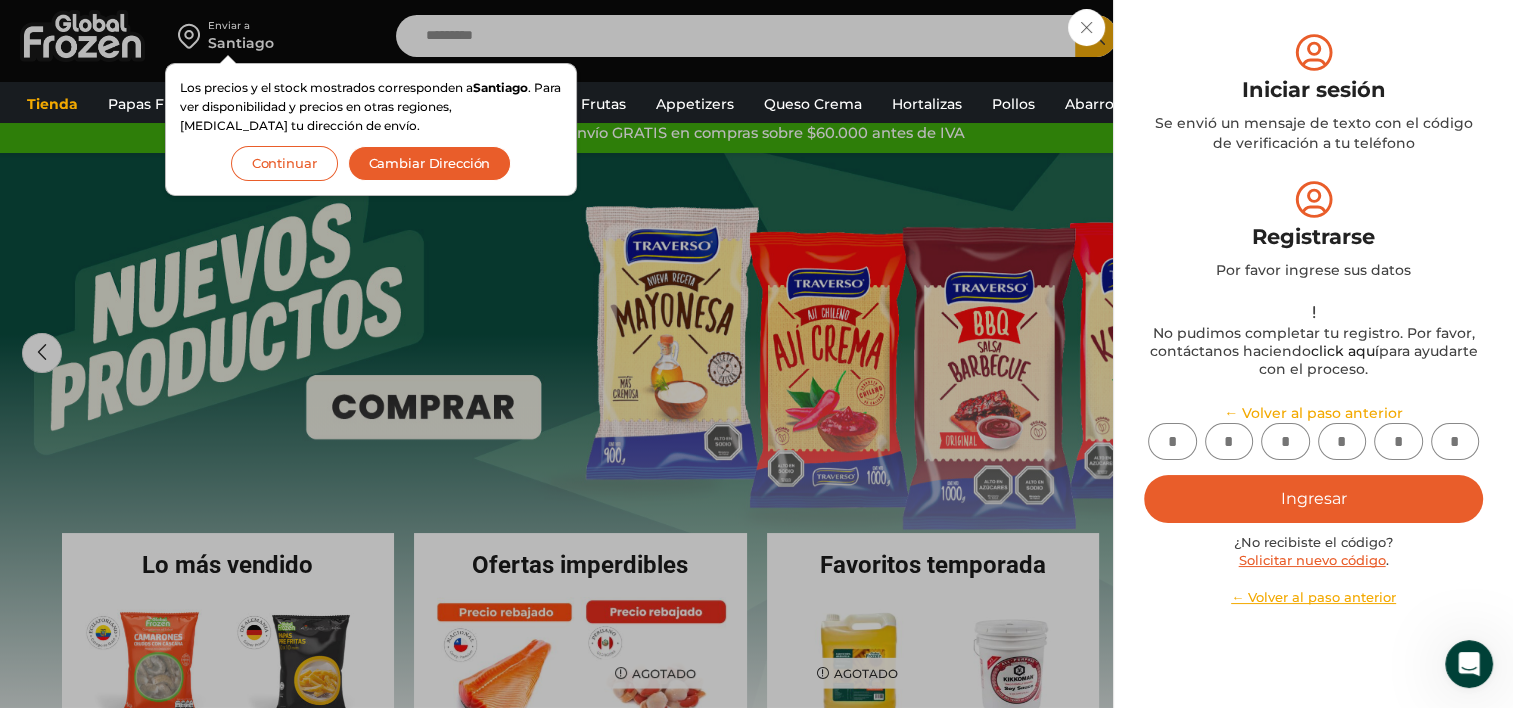 scroll, scrollTop: 0, scrollLeft: 0, axis: both 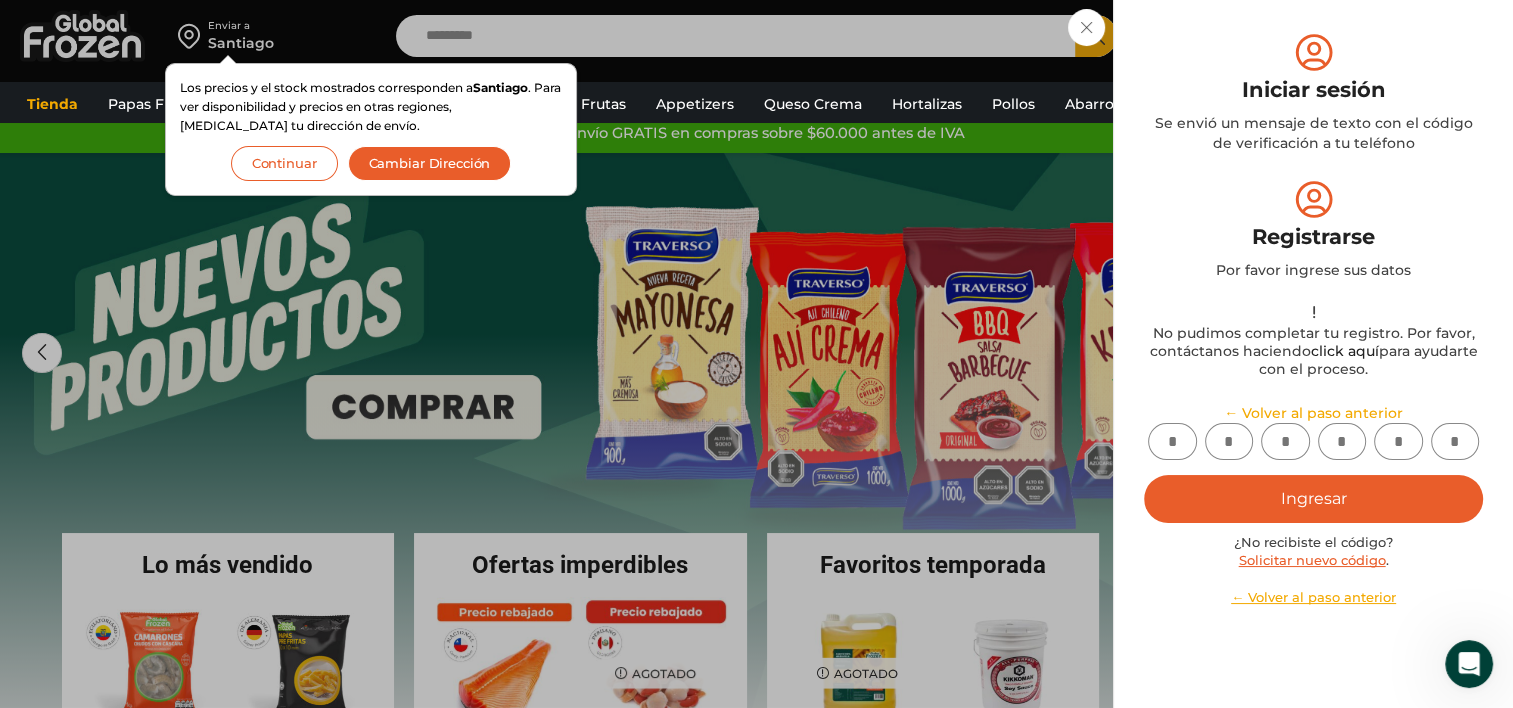 click on "Solicitar nuevo código" at bounding box center (1312, 560) 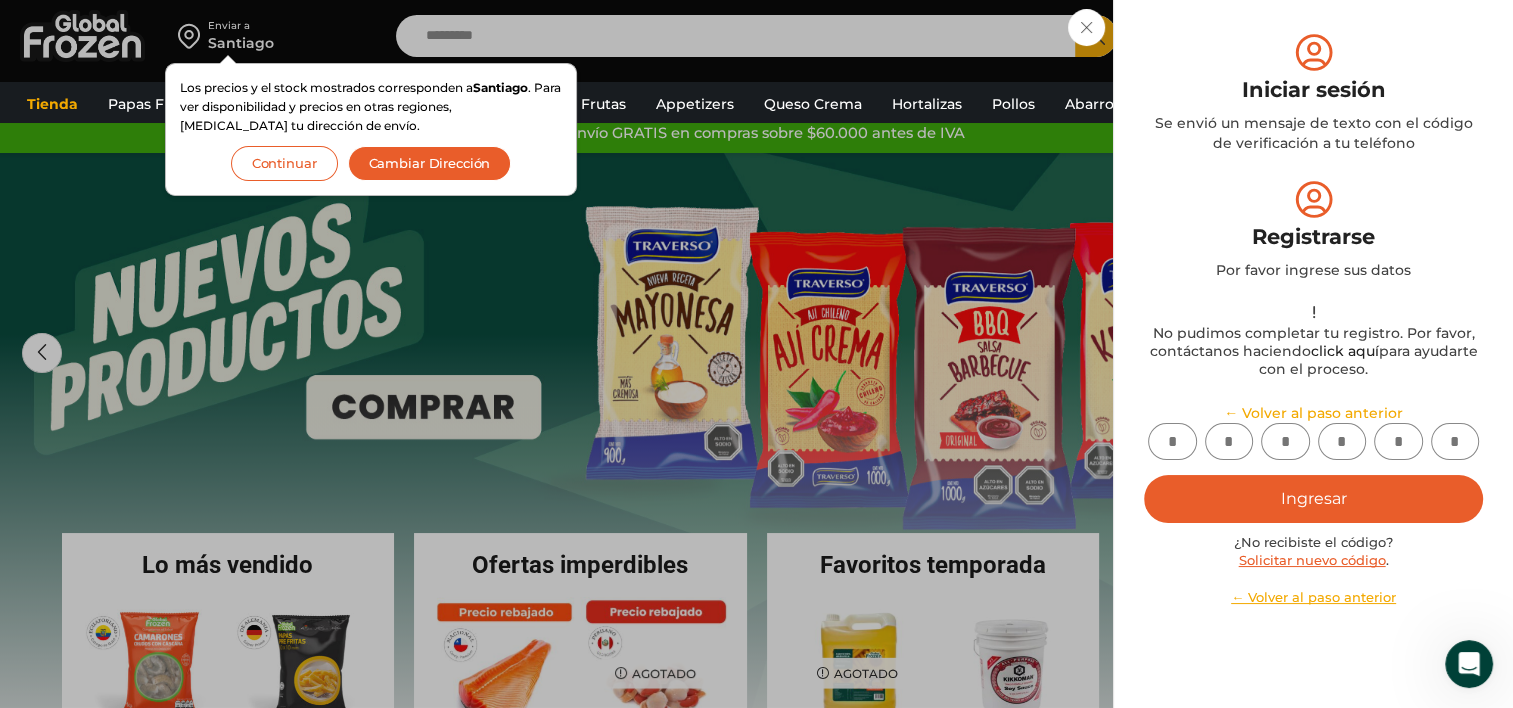 type on "*" 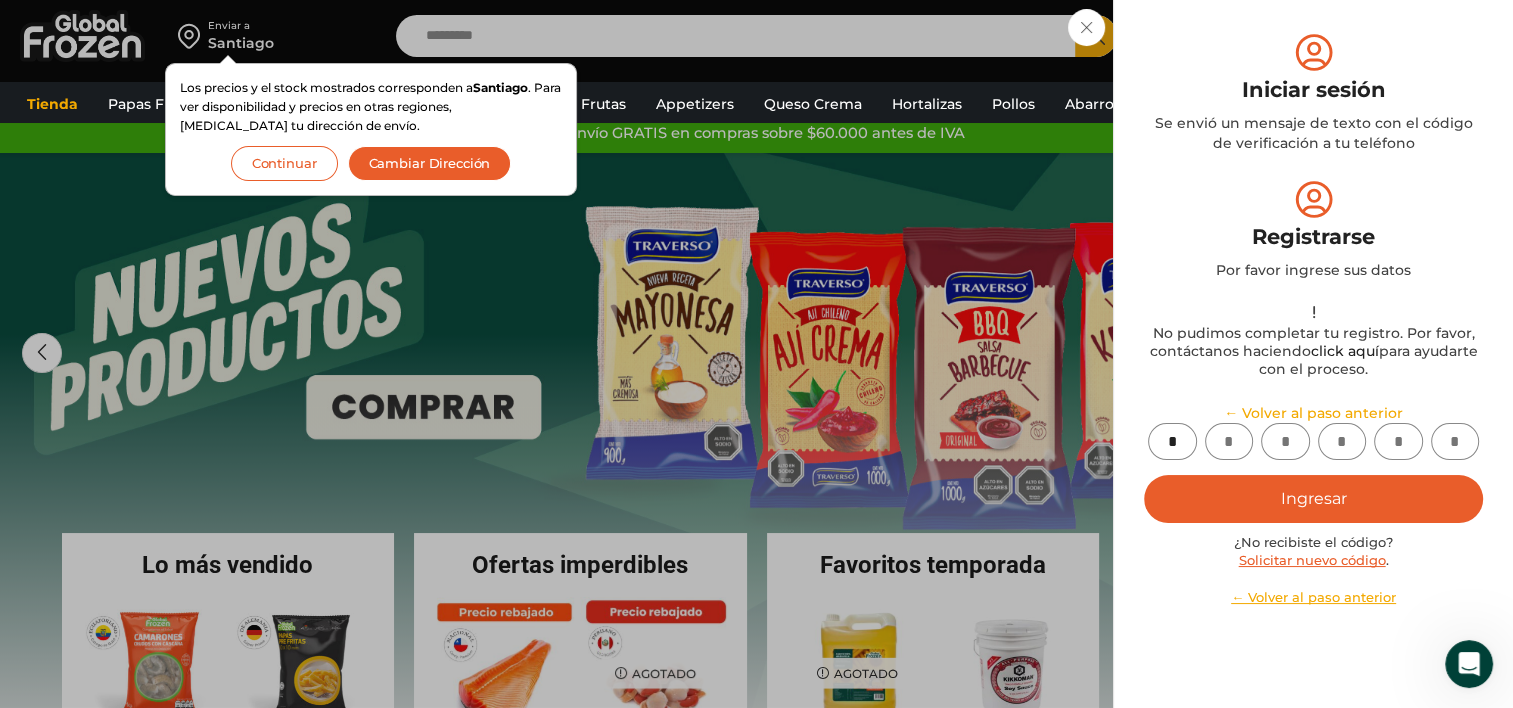 type on "*" 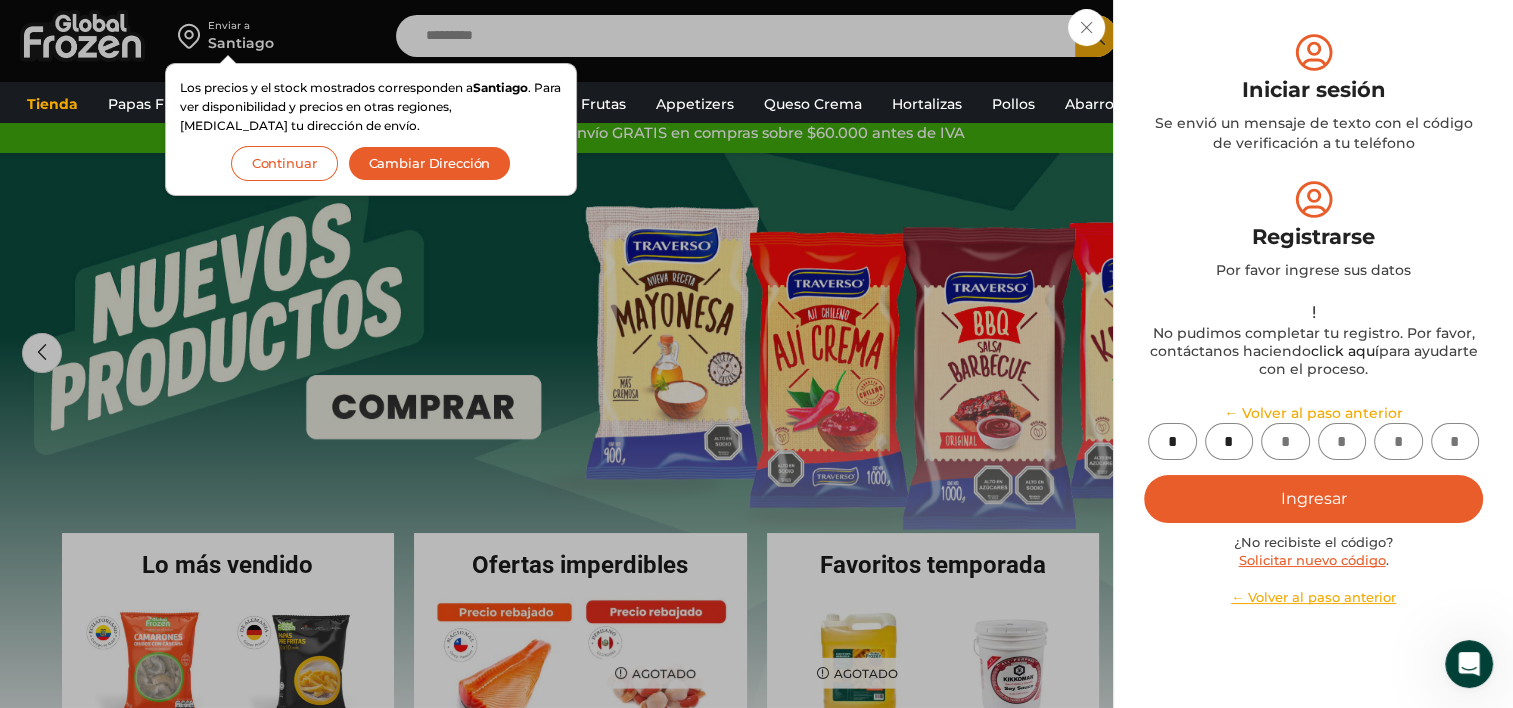 type on "*" 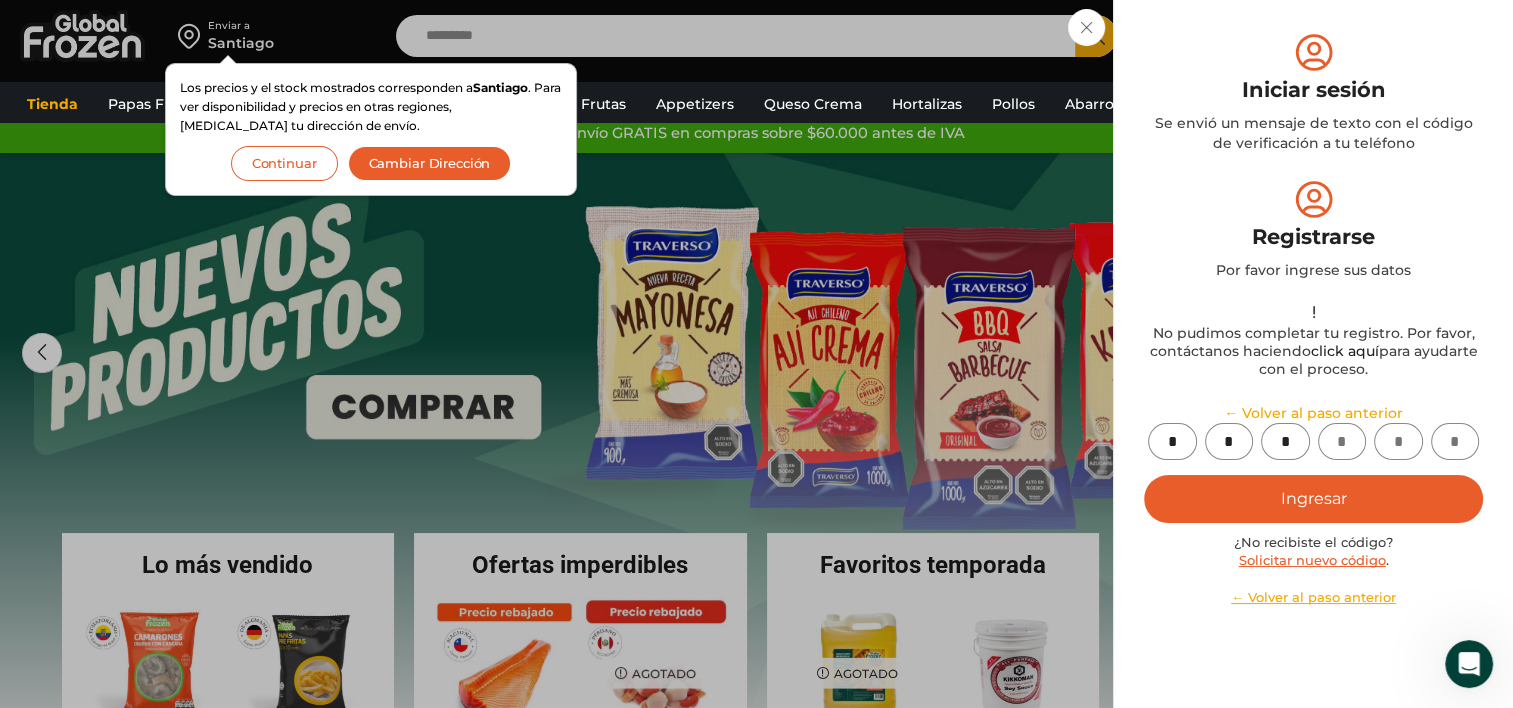 type on "*" 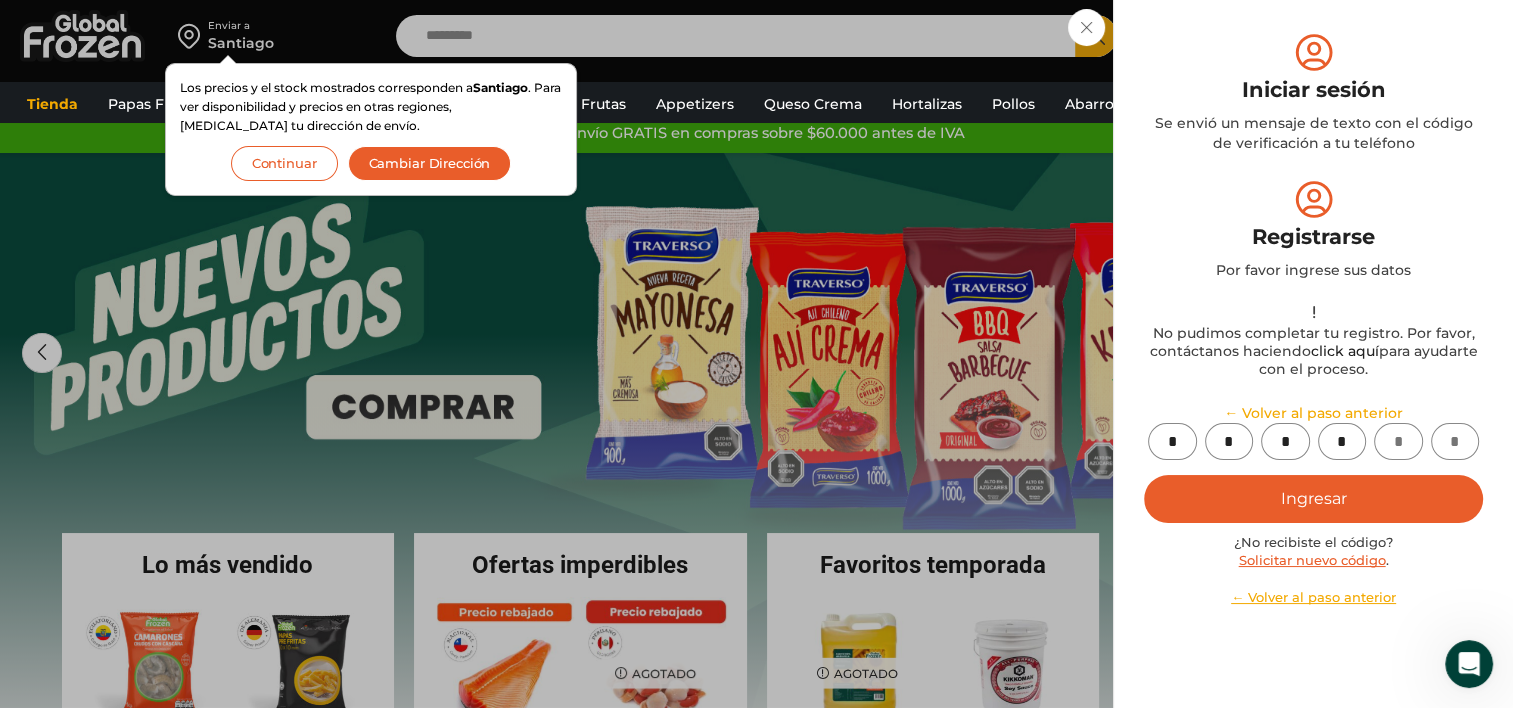 type on "*" 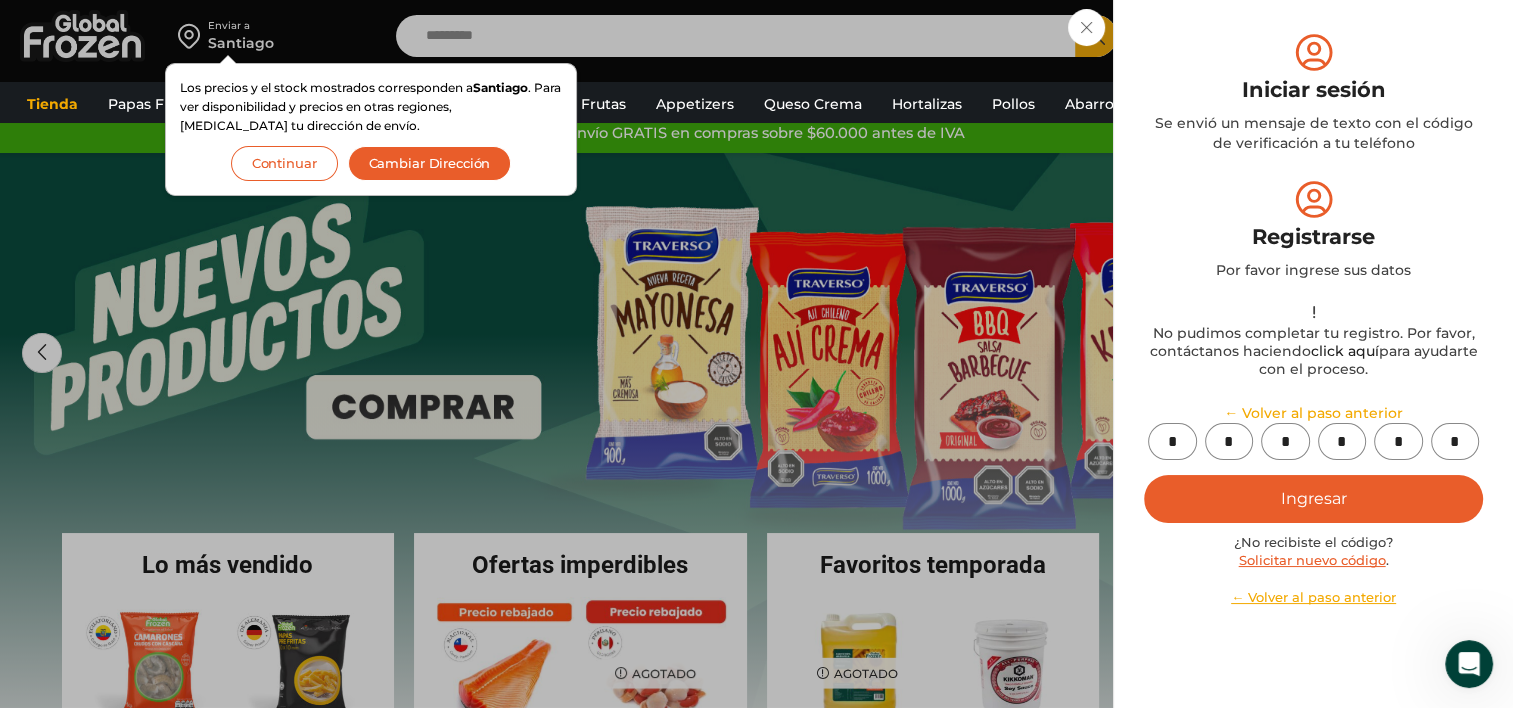 type on "*" 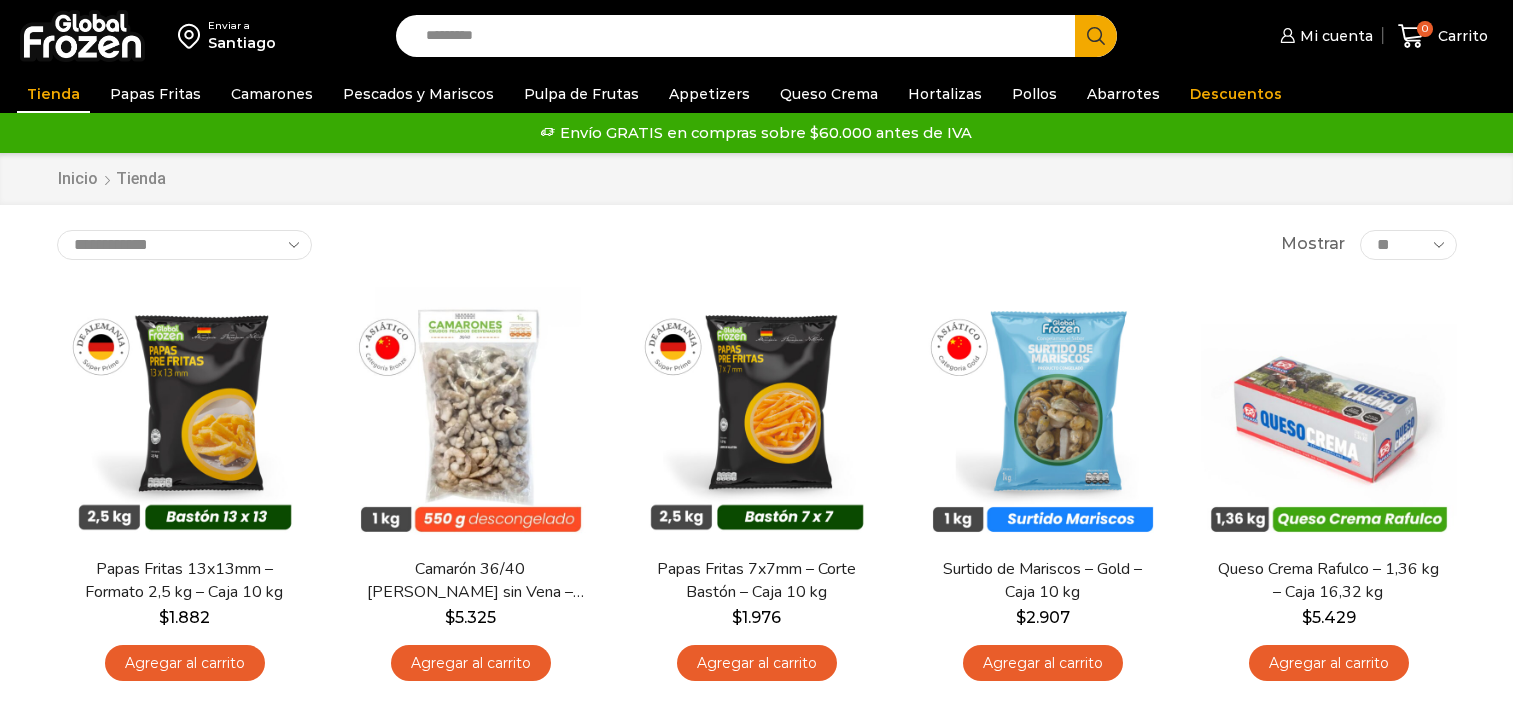 scroll, scrollTop: 0, scrollLeft: 0, axis: both 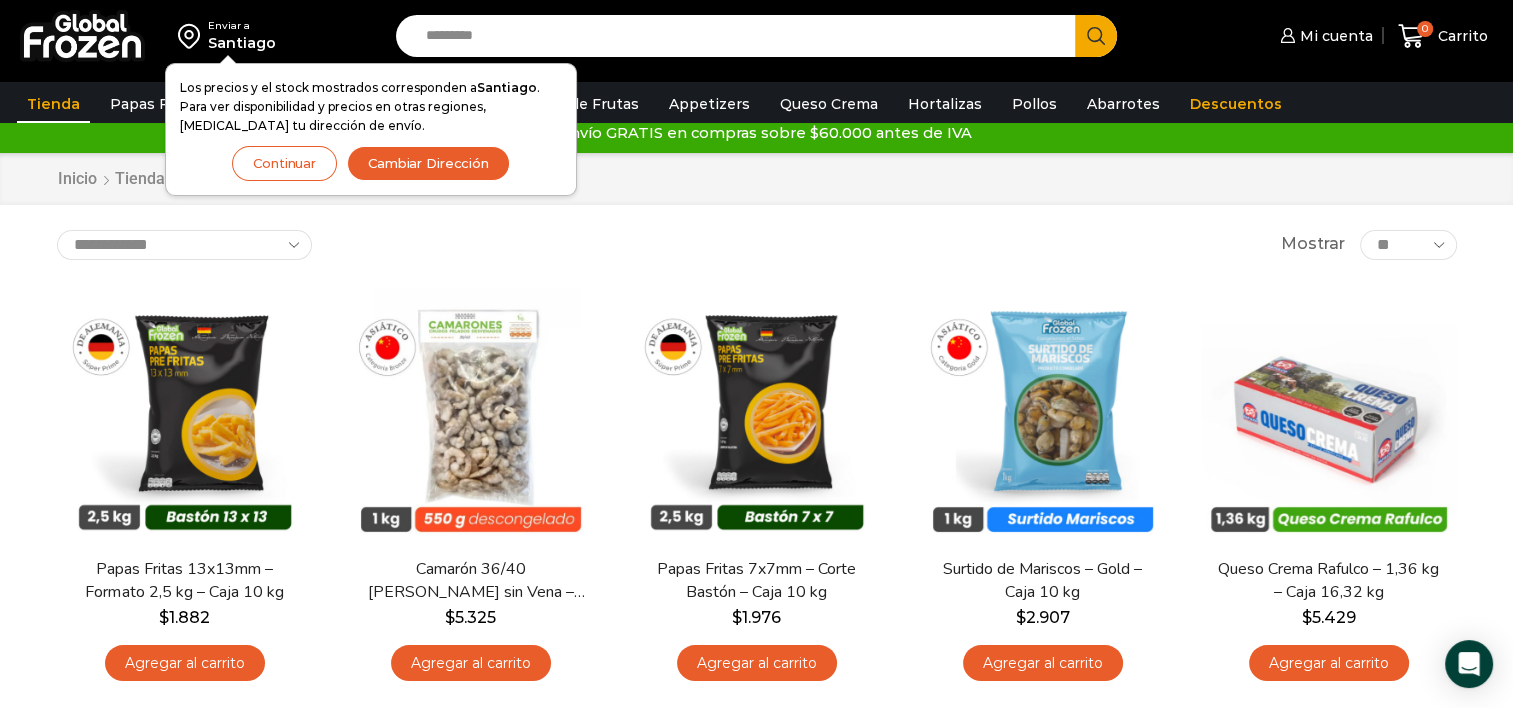 click on "Continuar" at bounding box center [284, 163] 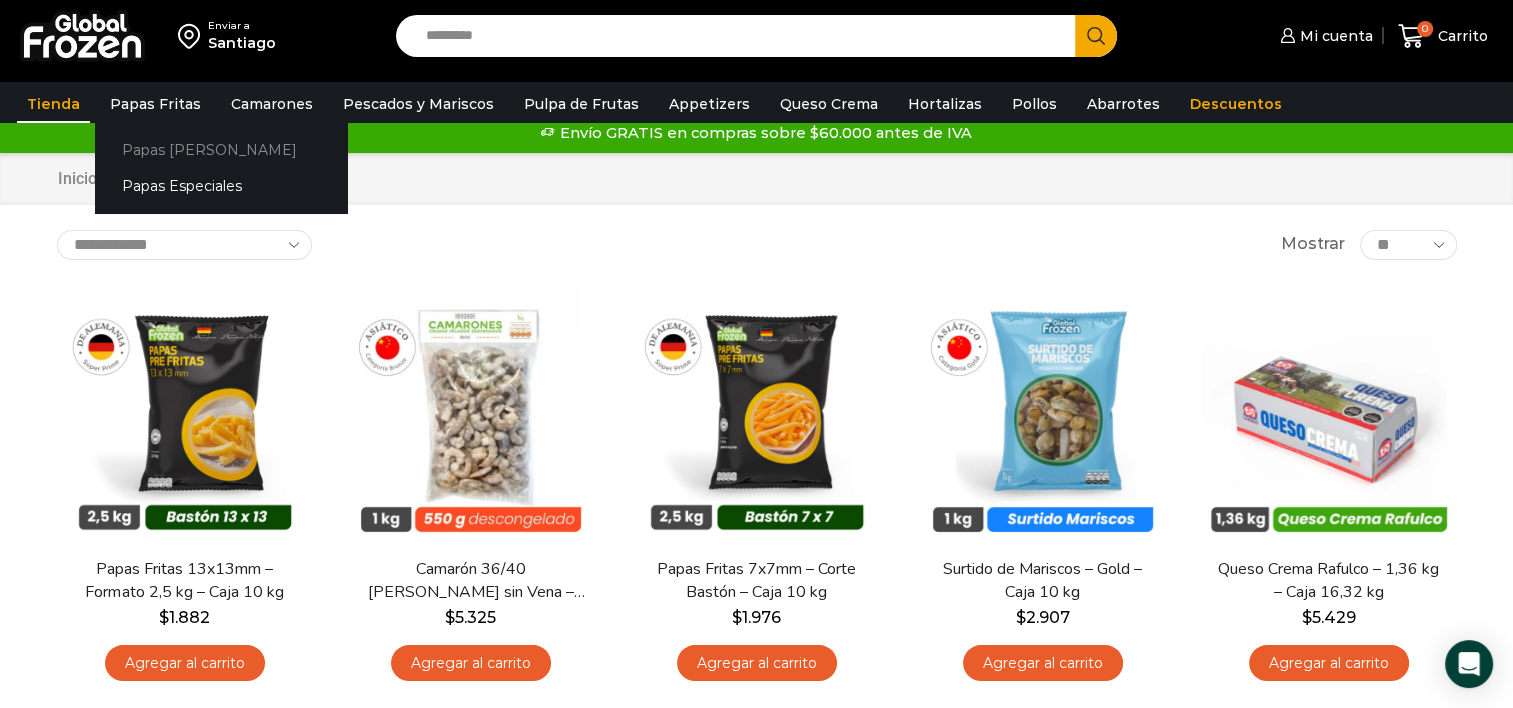 click on "Papas [PERSON_NAME]" at bounding box center (221, 149) 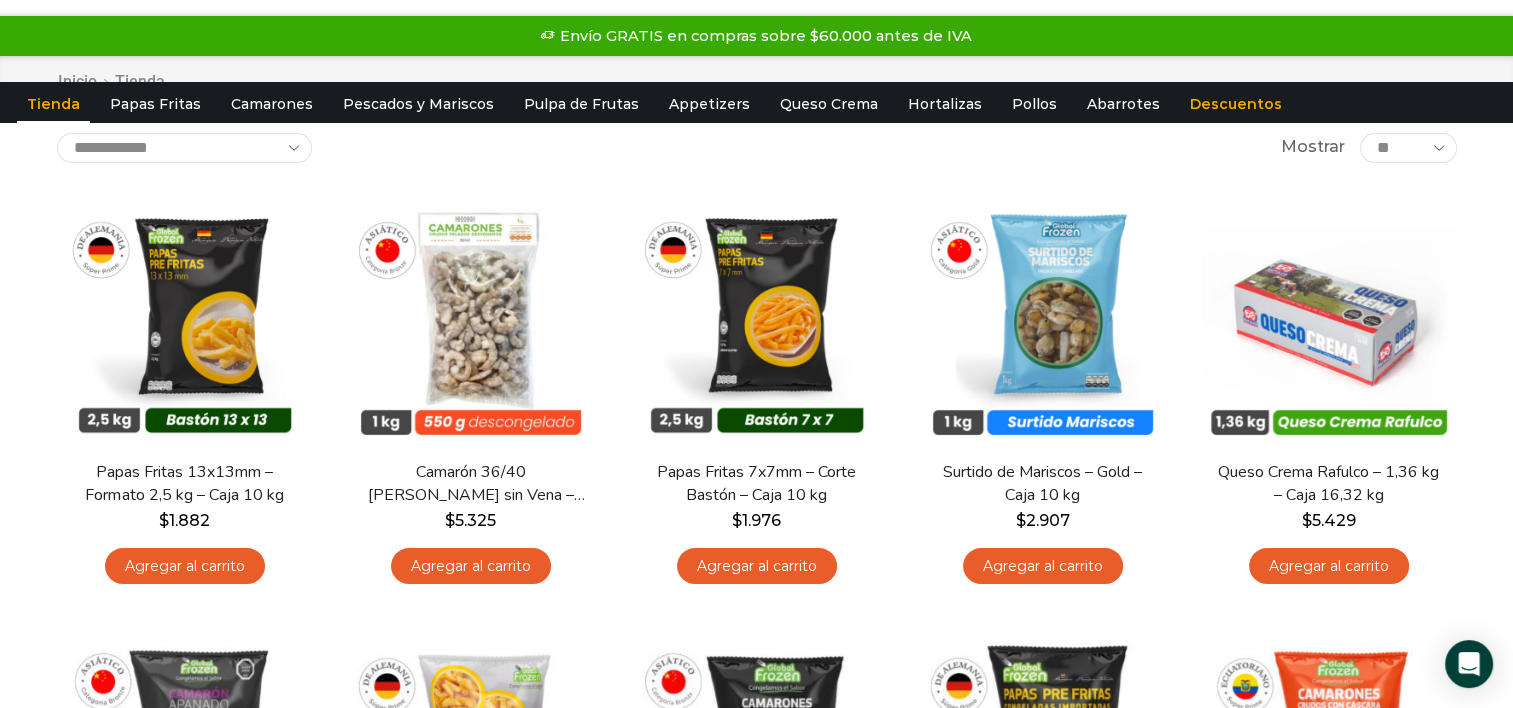 scroll, scrollTop: 0, scrollLeft: 0, axis: both 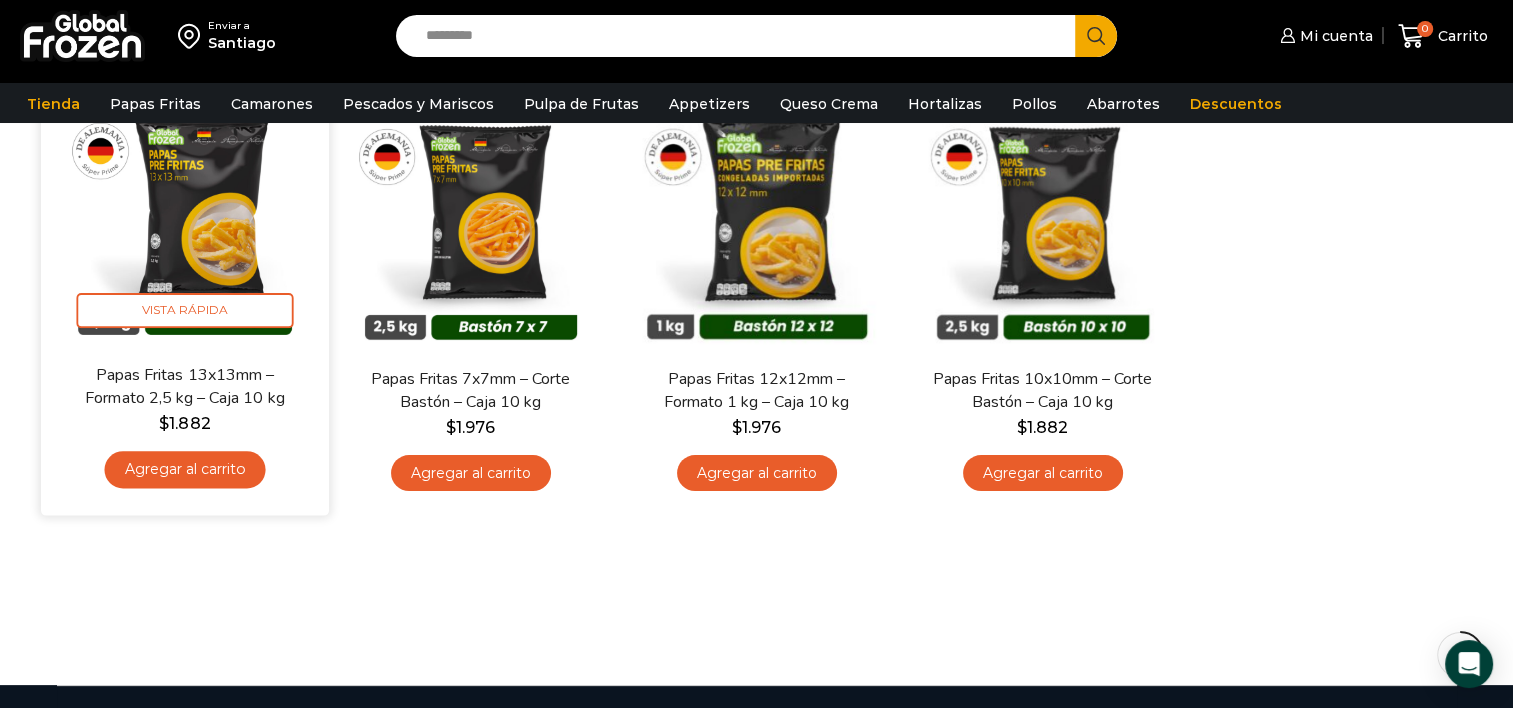 click on "Agregar al carrito" at bounding box center (184, 469) 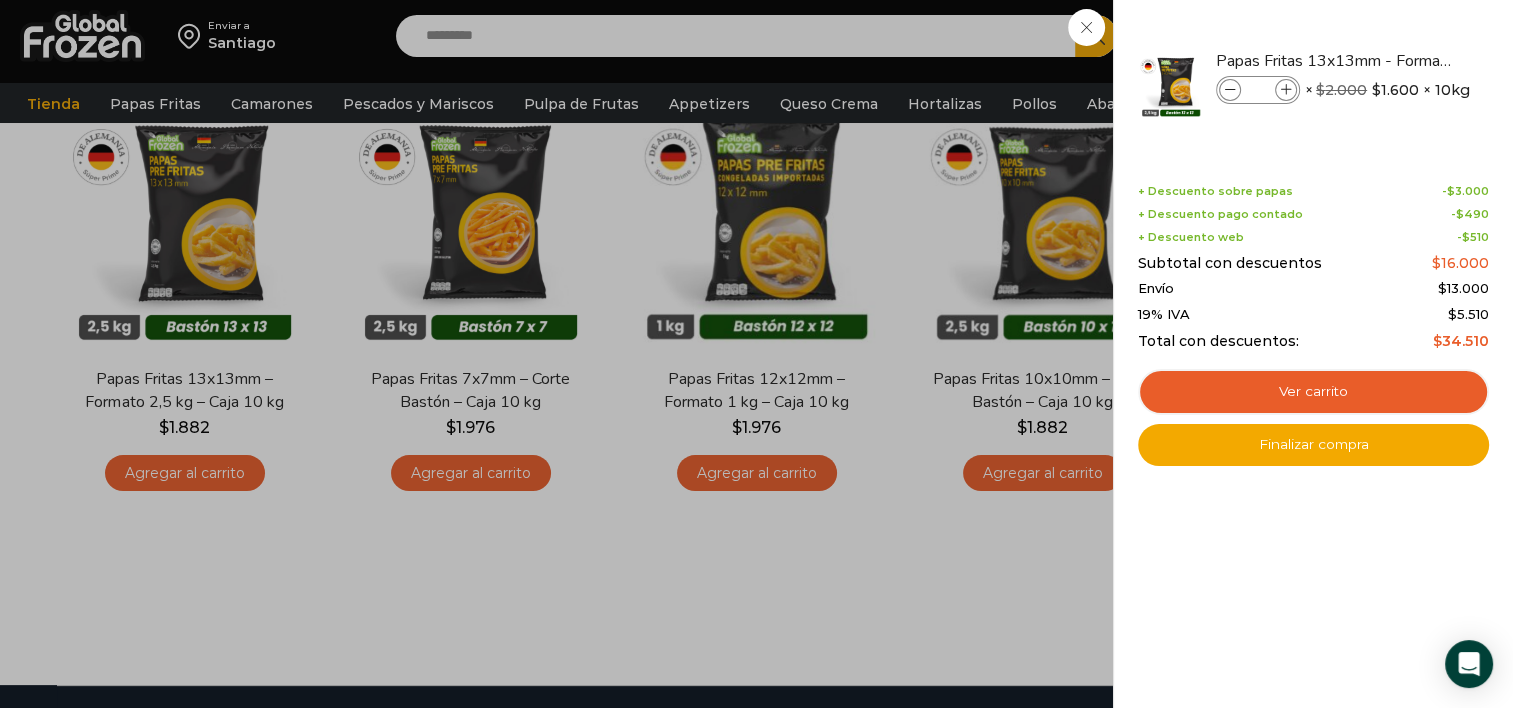 click on "1
Carrito
1
1
Shopping Cart
*" at bounding box center [1443, 36] 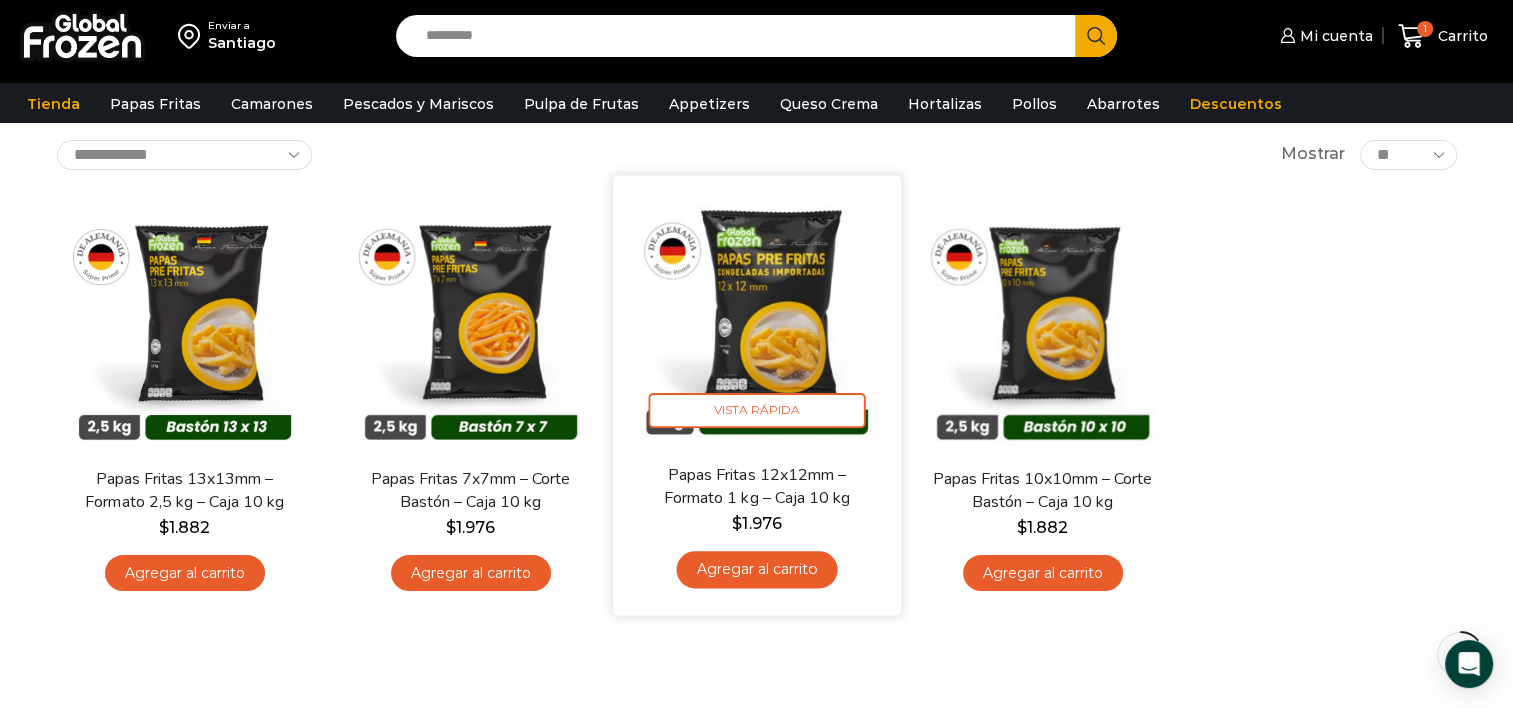 scroll, scrollTop: 0, scrollLeft: 0, axis: both 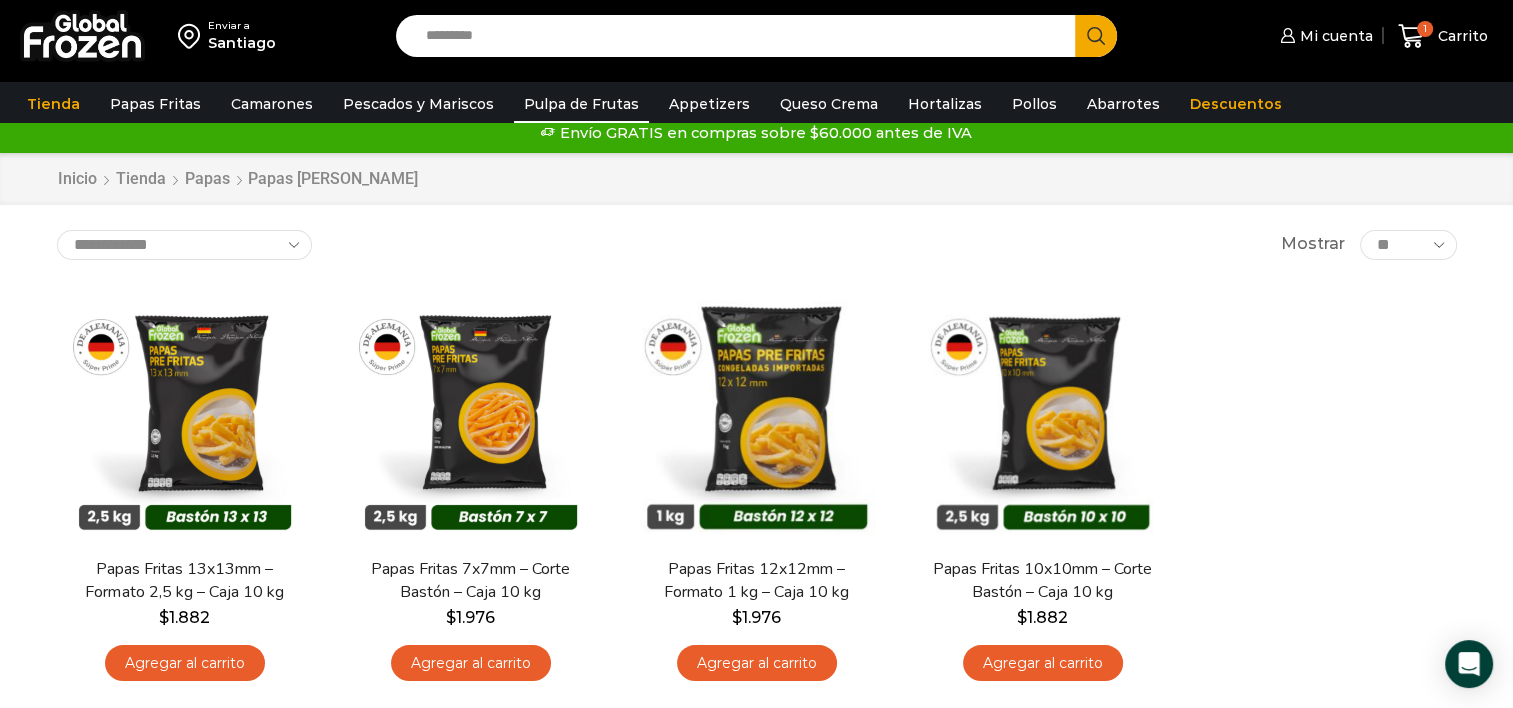 click on "Pulpa de Frutas" at bounding box center [581, 104] 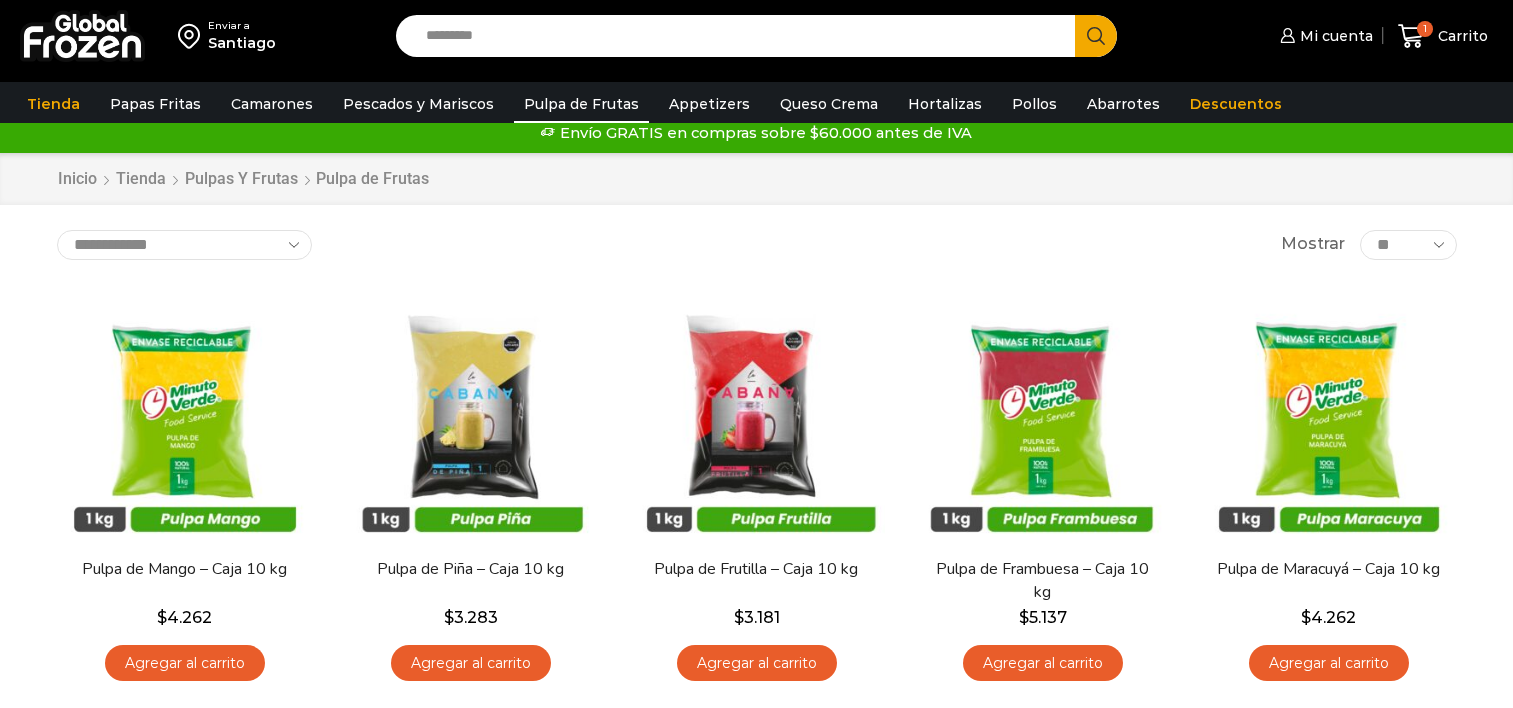 scroll, scrollTop: 0, scrollLeft: 0, axis: both 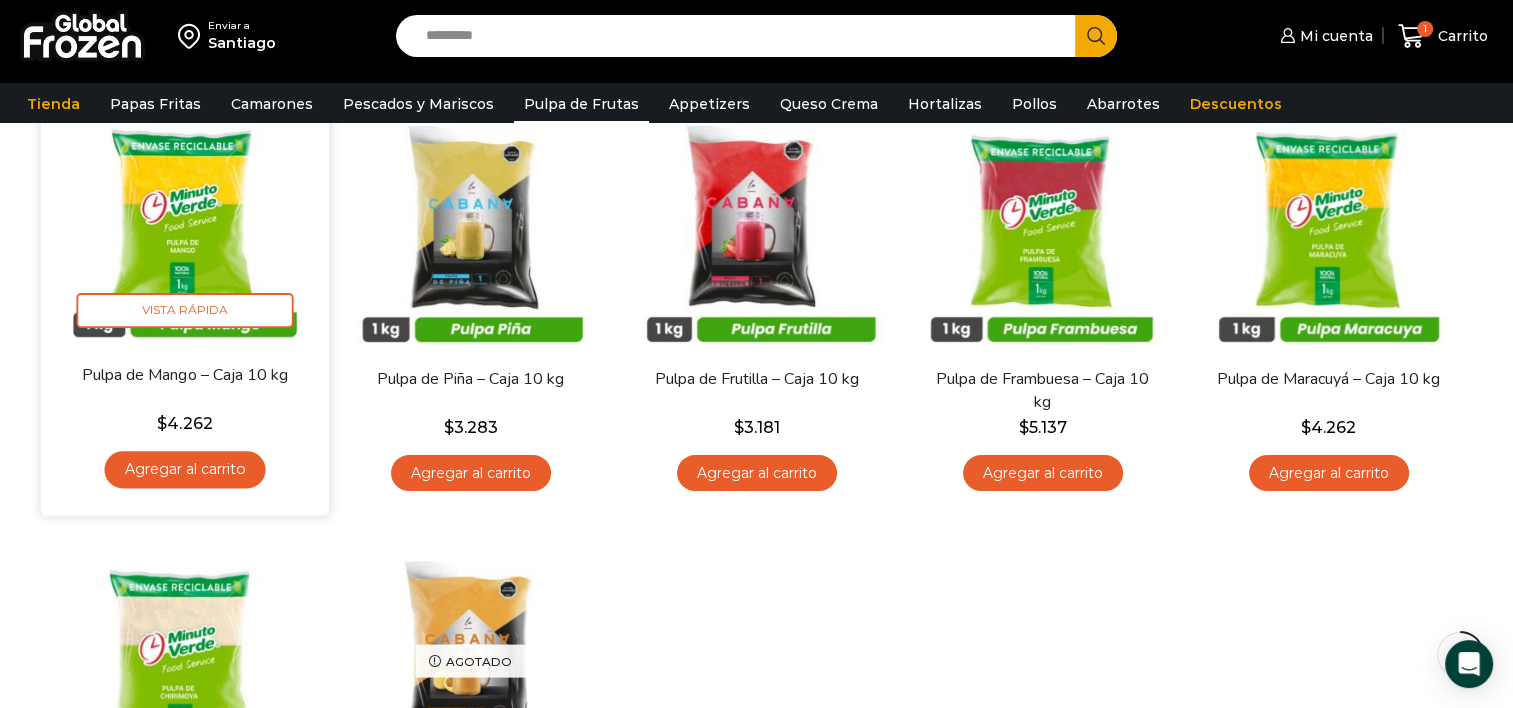 click on "Agregar al carrito" at bounding box center [184, 469] 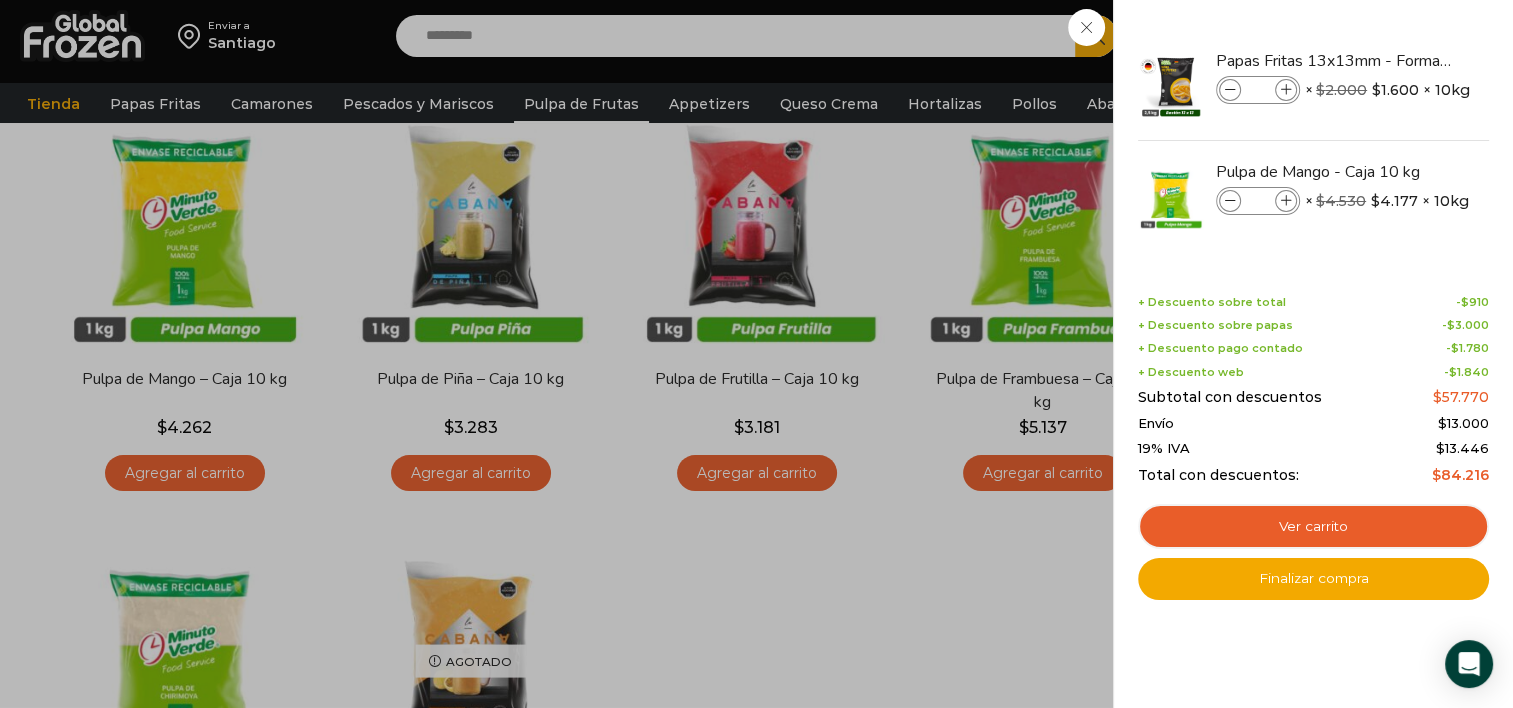 click on "2
Carrito
2
2
Shopping Cart
*" at bounding box center [1443, 36] 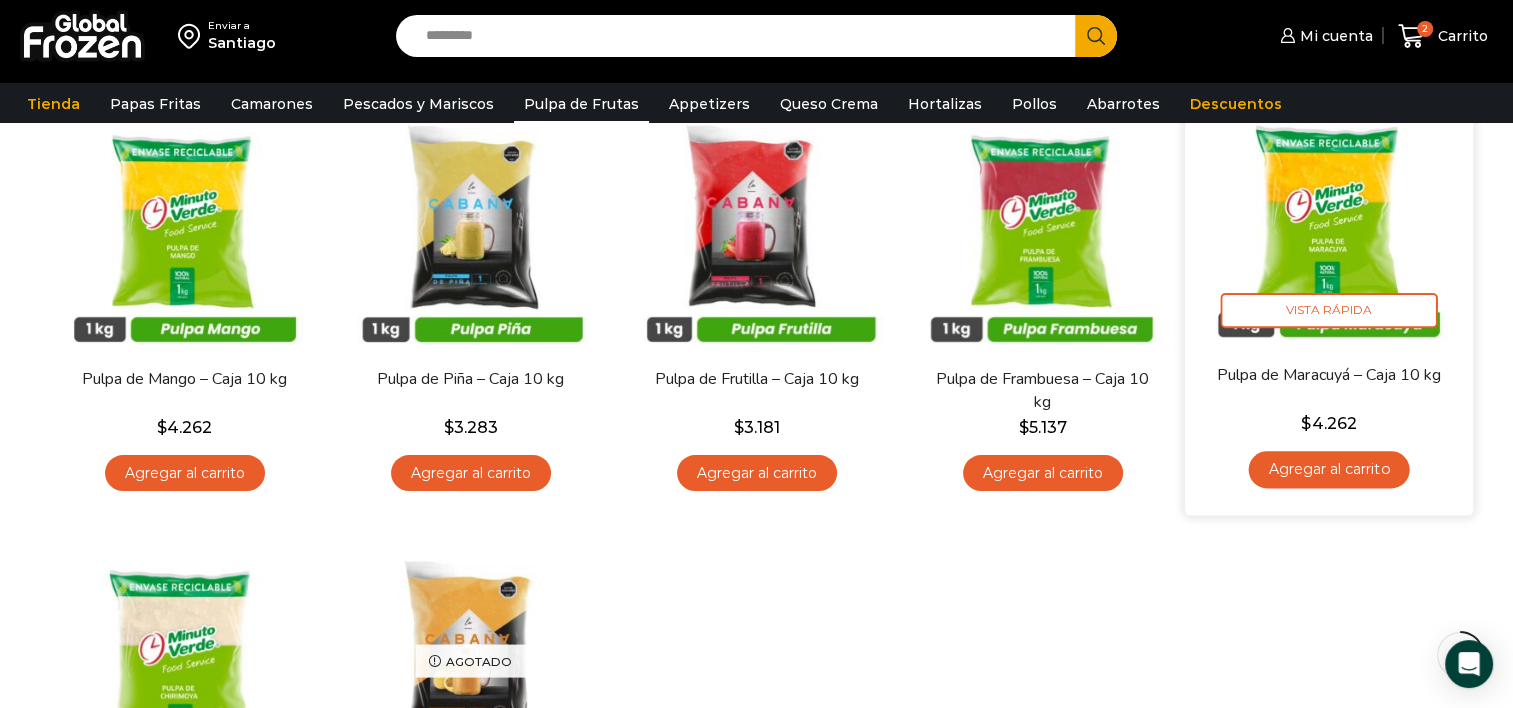 click on "Agregar al carrito" at bounding box center [1328, 469] 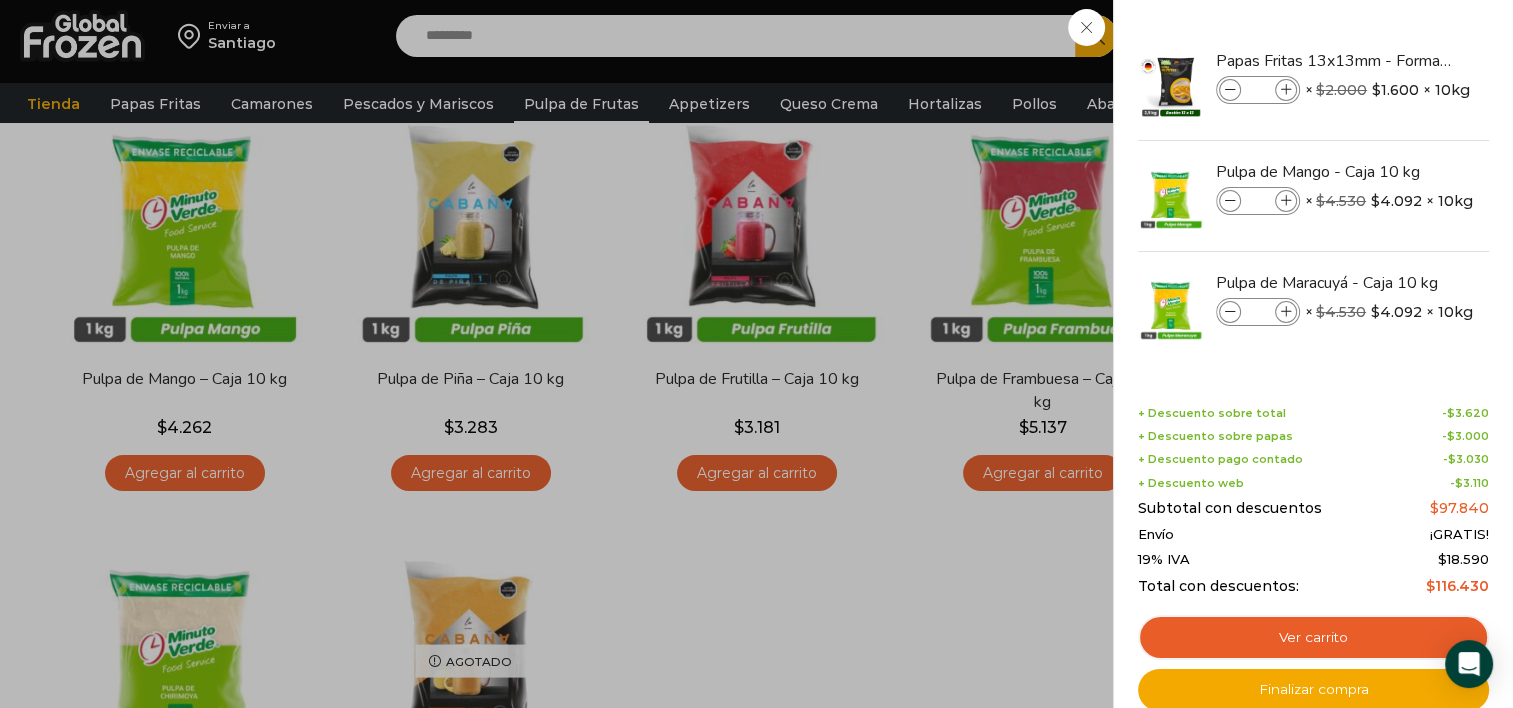 click on "3
Carrito
3
3
Shopping Cart
*" at bounding box center [1443, 36] 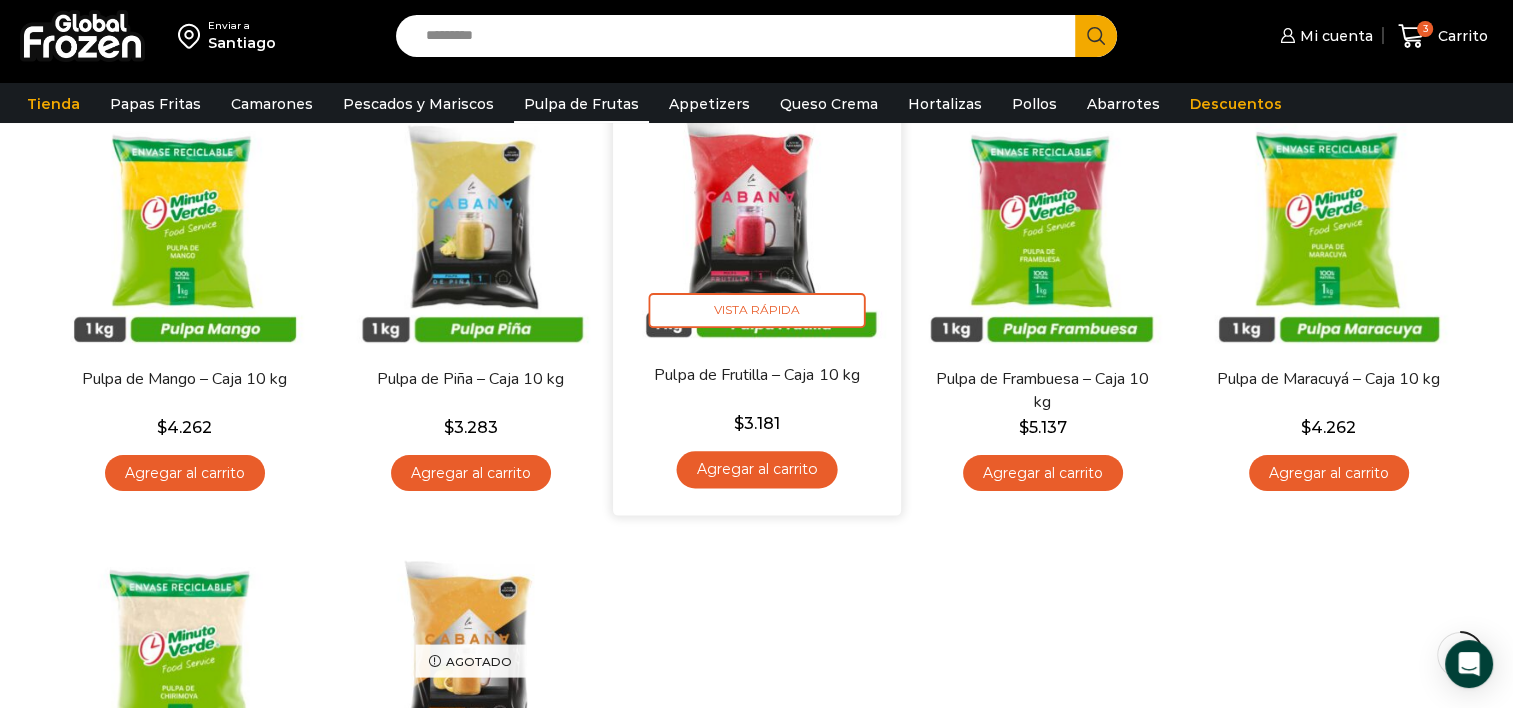 click on "Agregar al carrito" at bounding box center (756, 469) 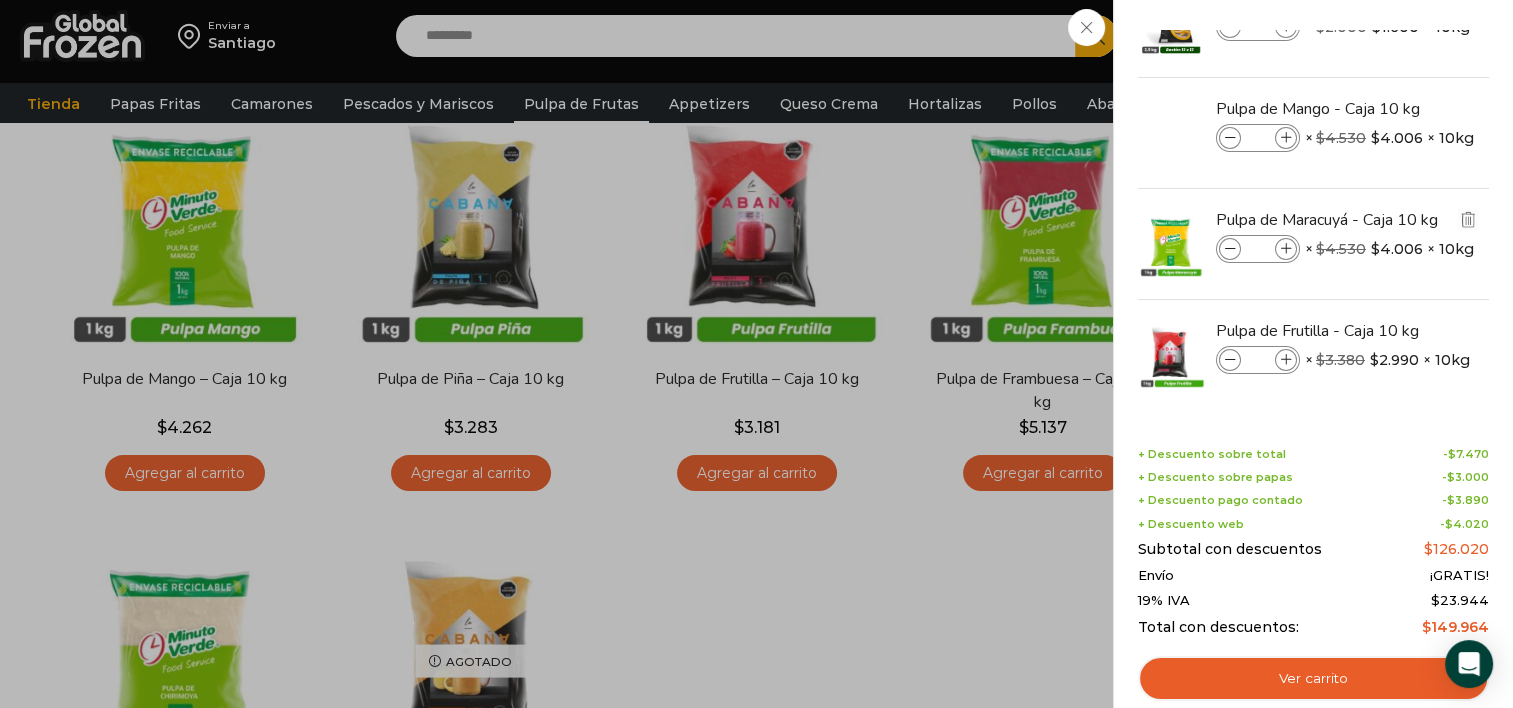 scroll, scrollTop: 68, scrollLeft: 0, axis: vertical 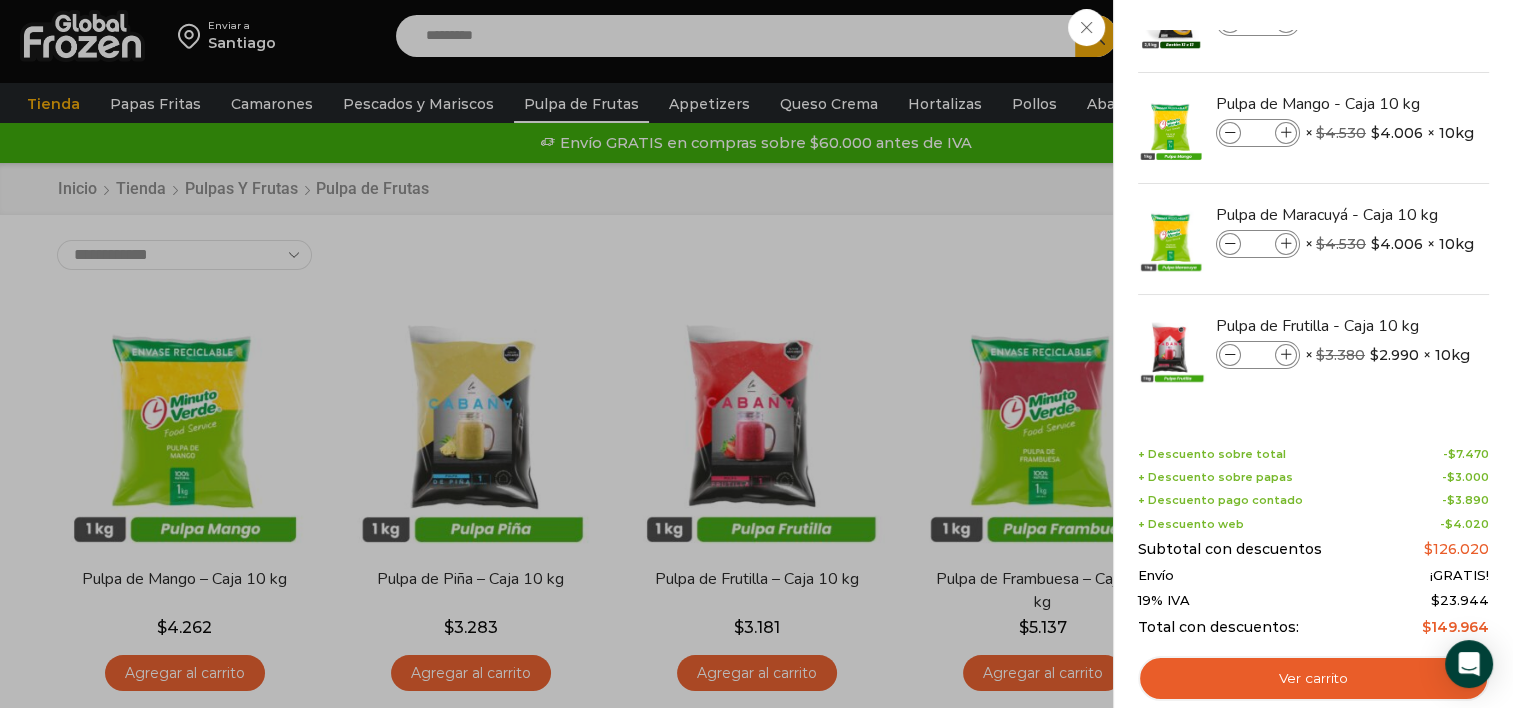 click on "4
Carrito
4
4
Shopping Cart
*" at bounding box center [1443, 36] 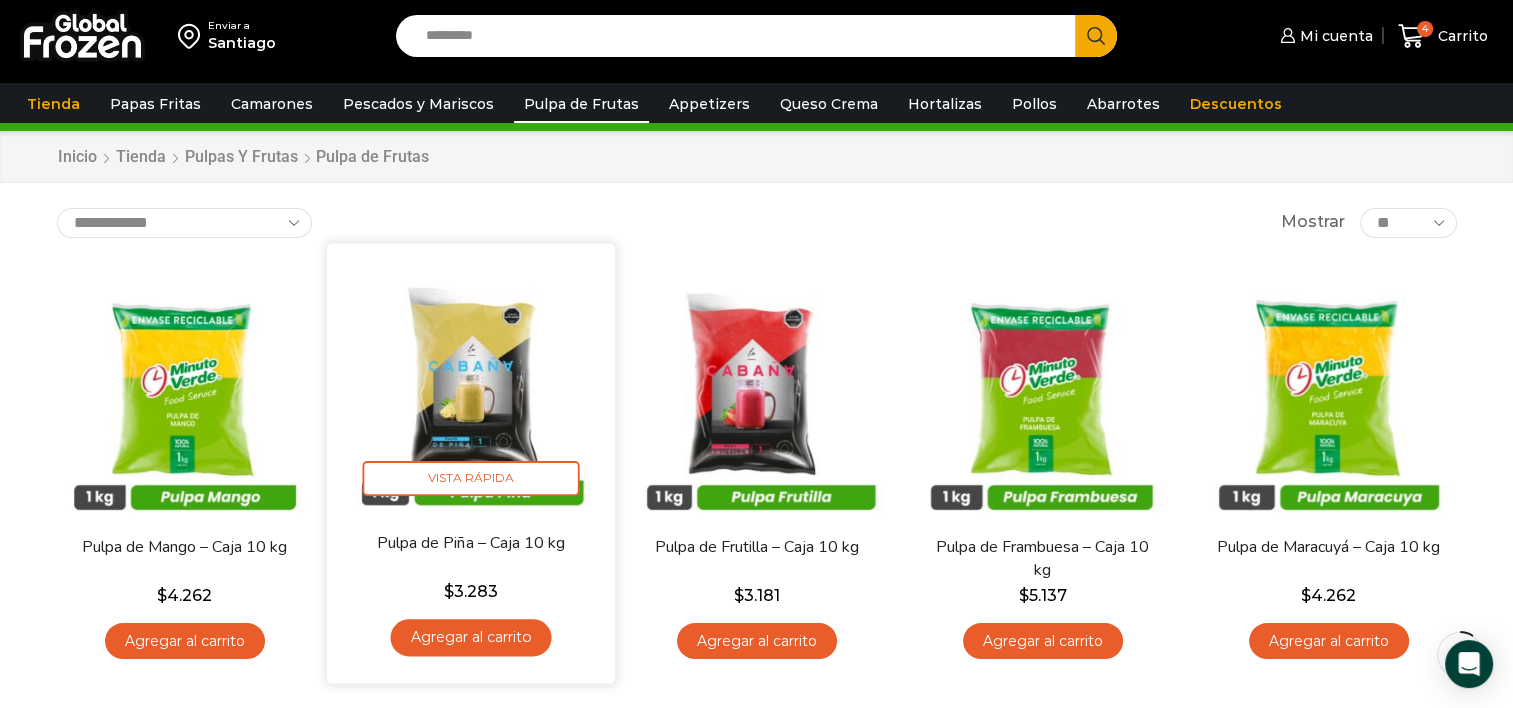 scroll, scrollTop: 0, scrollLeft: 0, axis: both 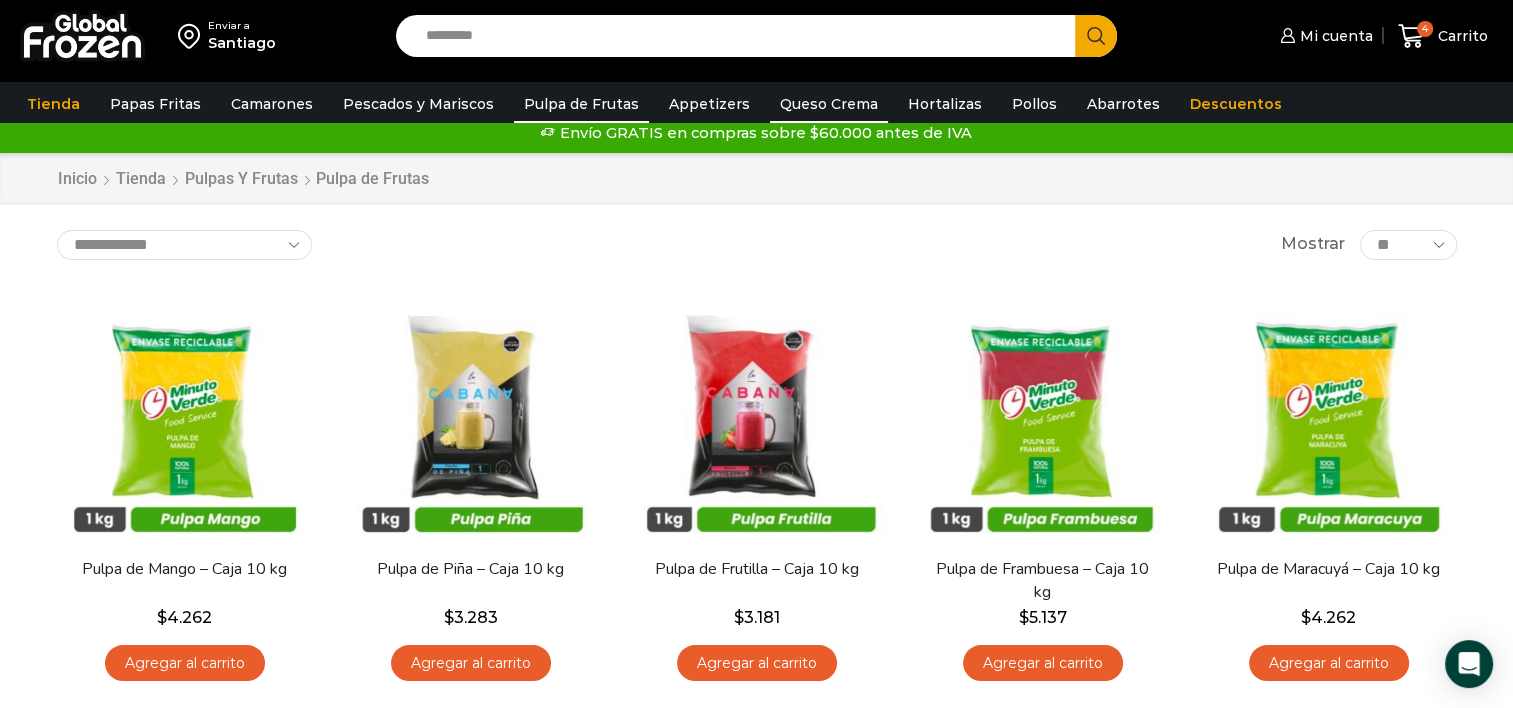 click on "Queso Crema" at bounding box center (829, 104) 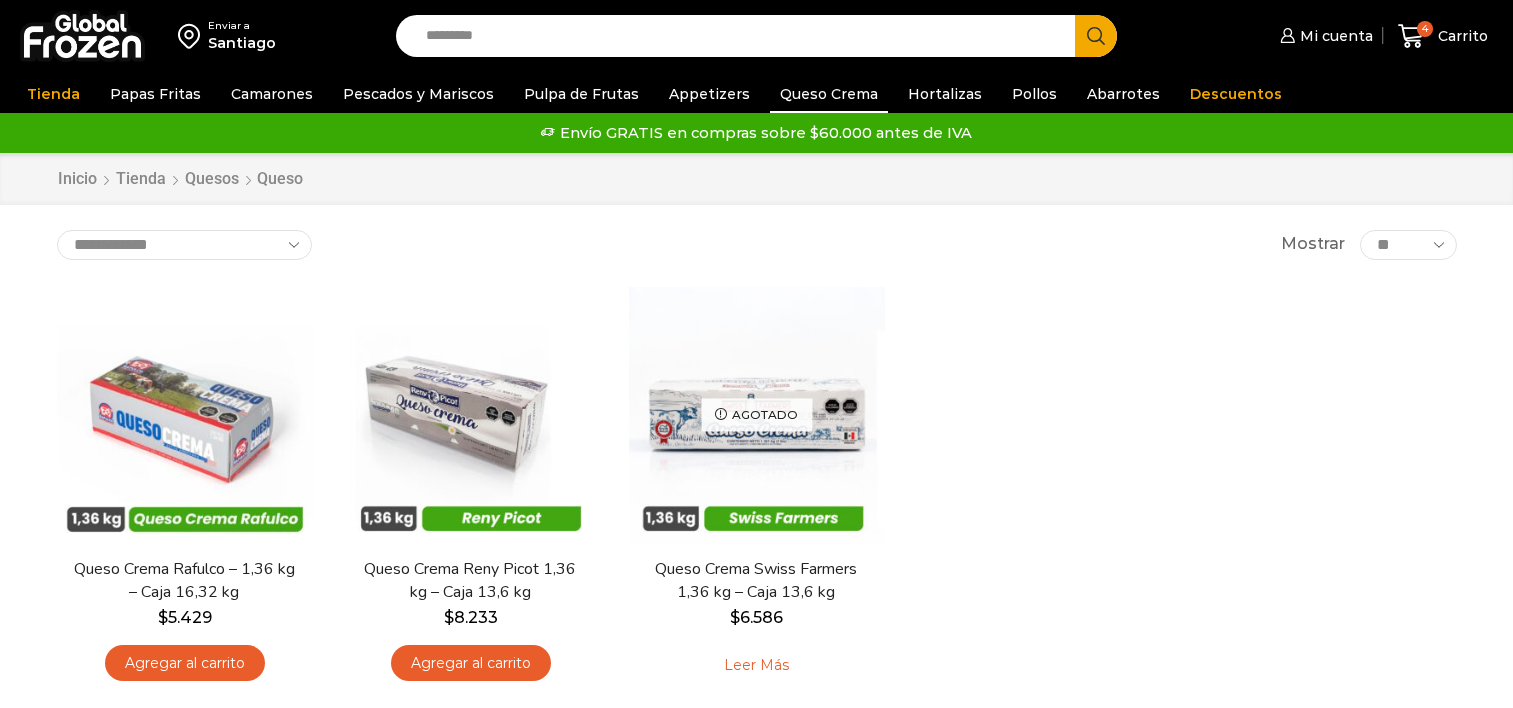 scroll, scrollTop: 0, scrollLeft: 0, axis: both 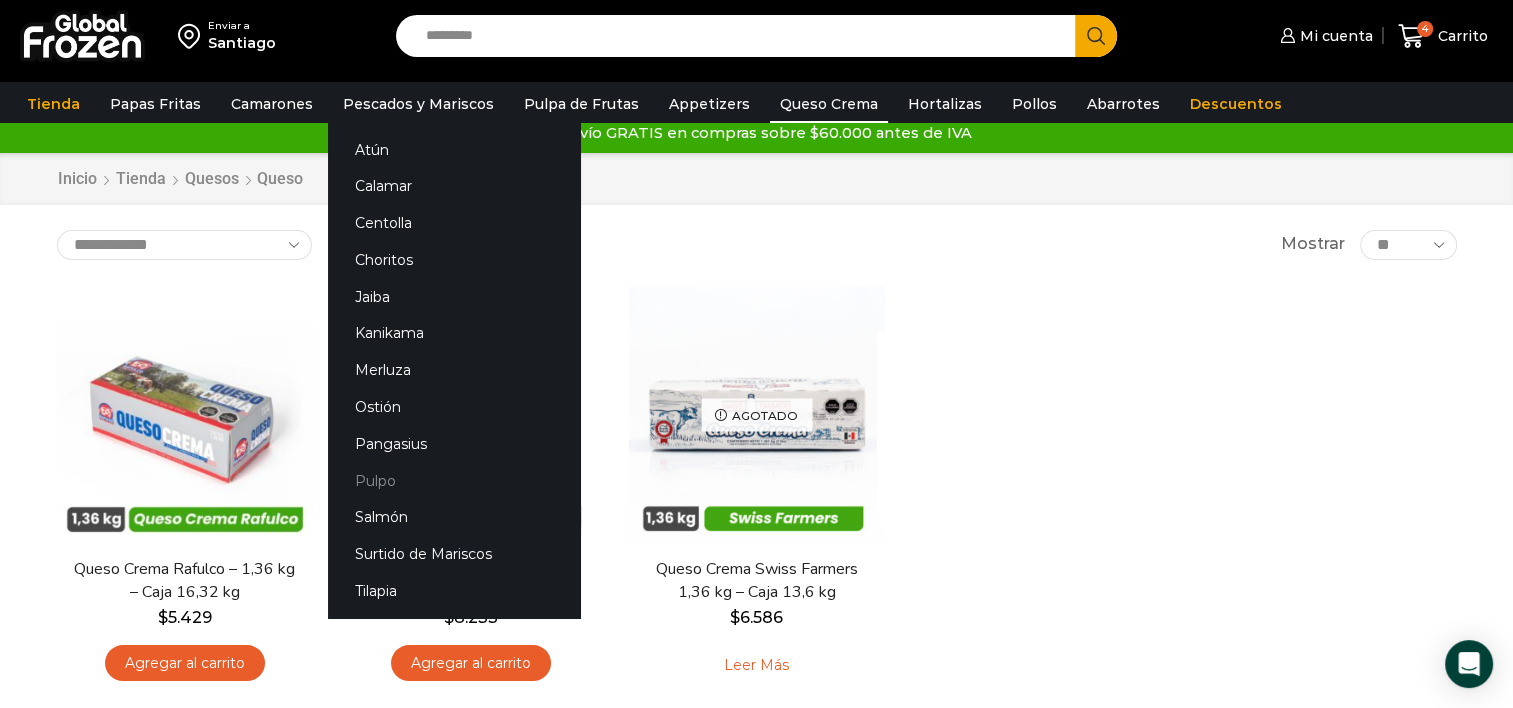 click on "Pulpo" at bounding box center [454, 480] 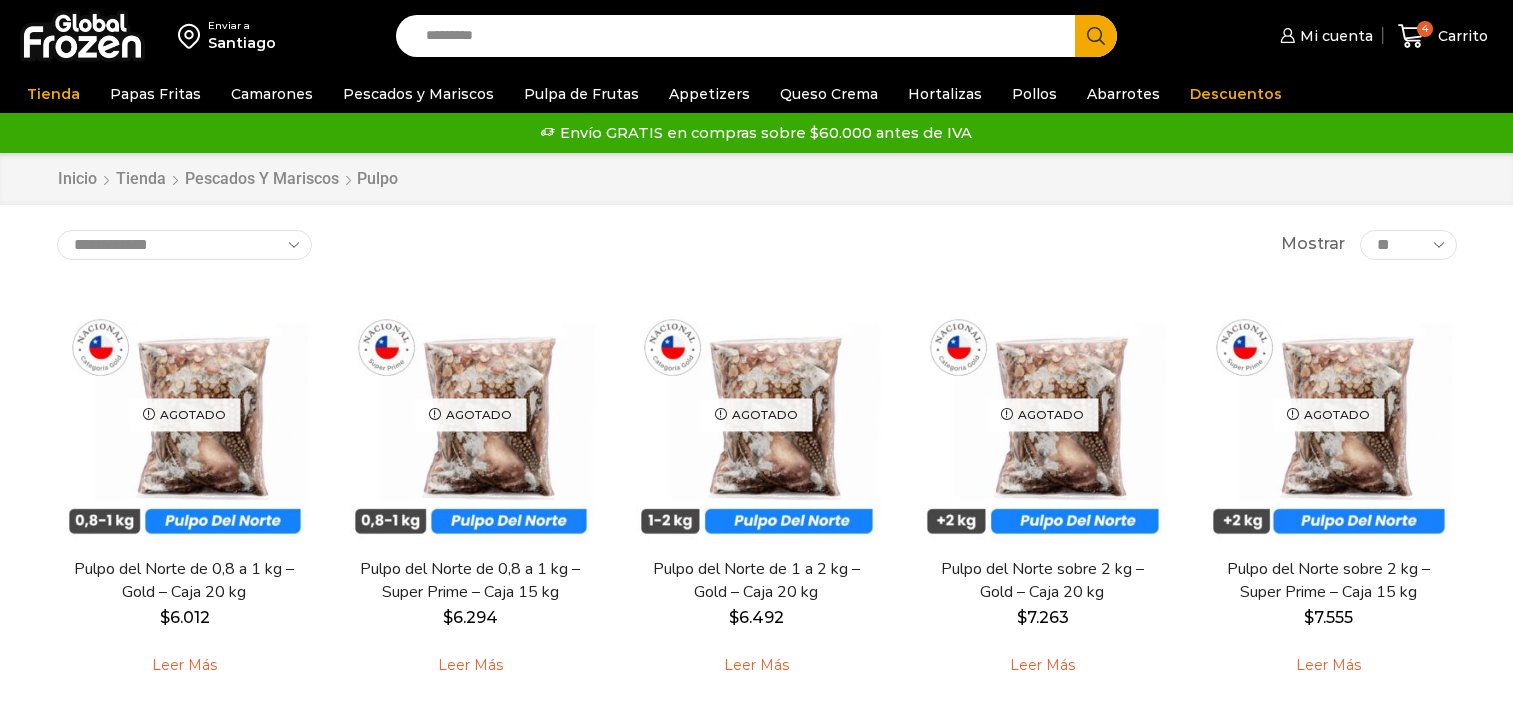 scroll, scrollTop: 0, scrollLeft: 0, axis: both 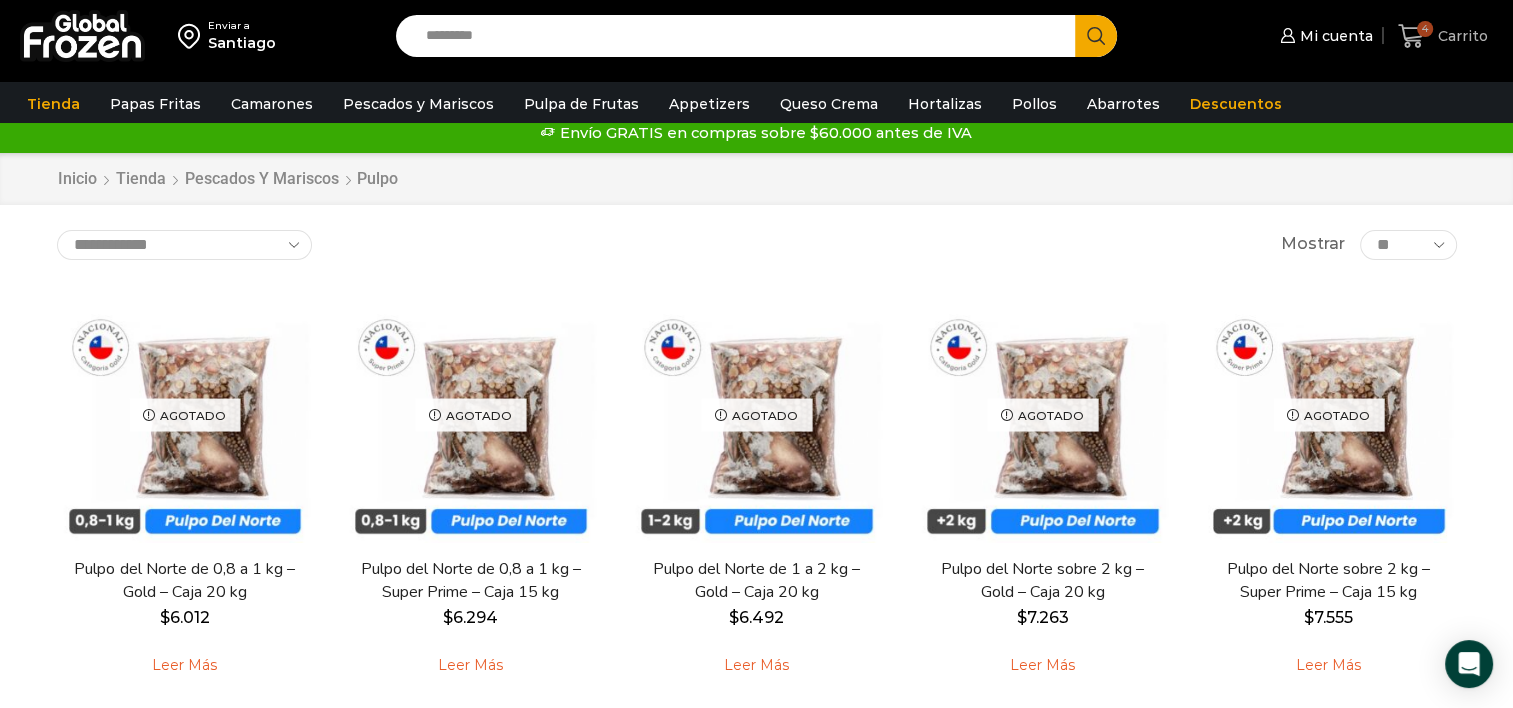 click on "Carrito" at bounding box center [1460, 36] 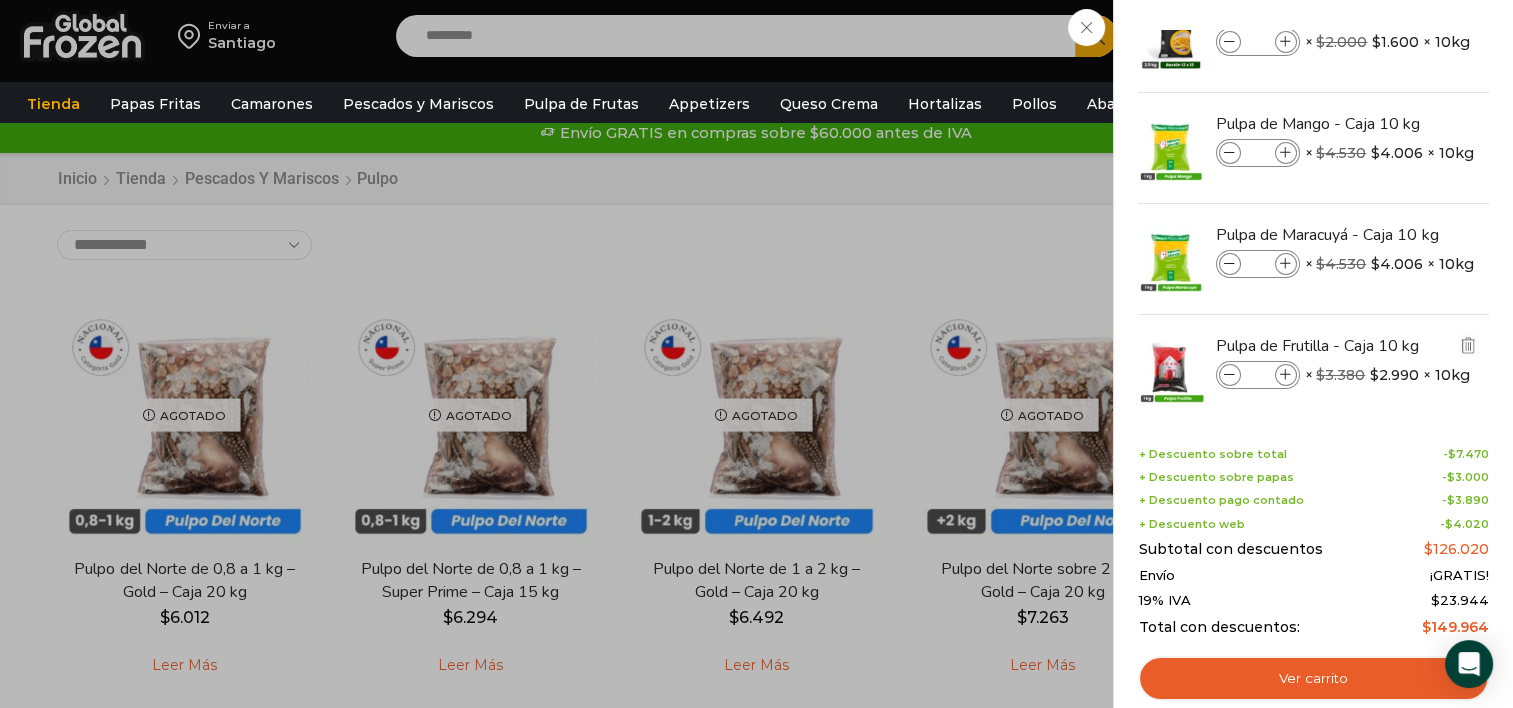 scroll, scrollTop: 68, scrollLeft: 0, axis: vertical 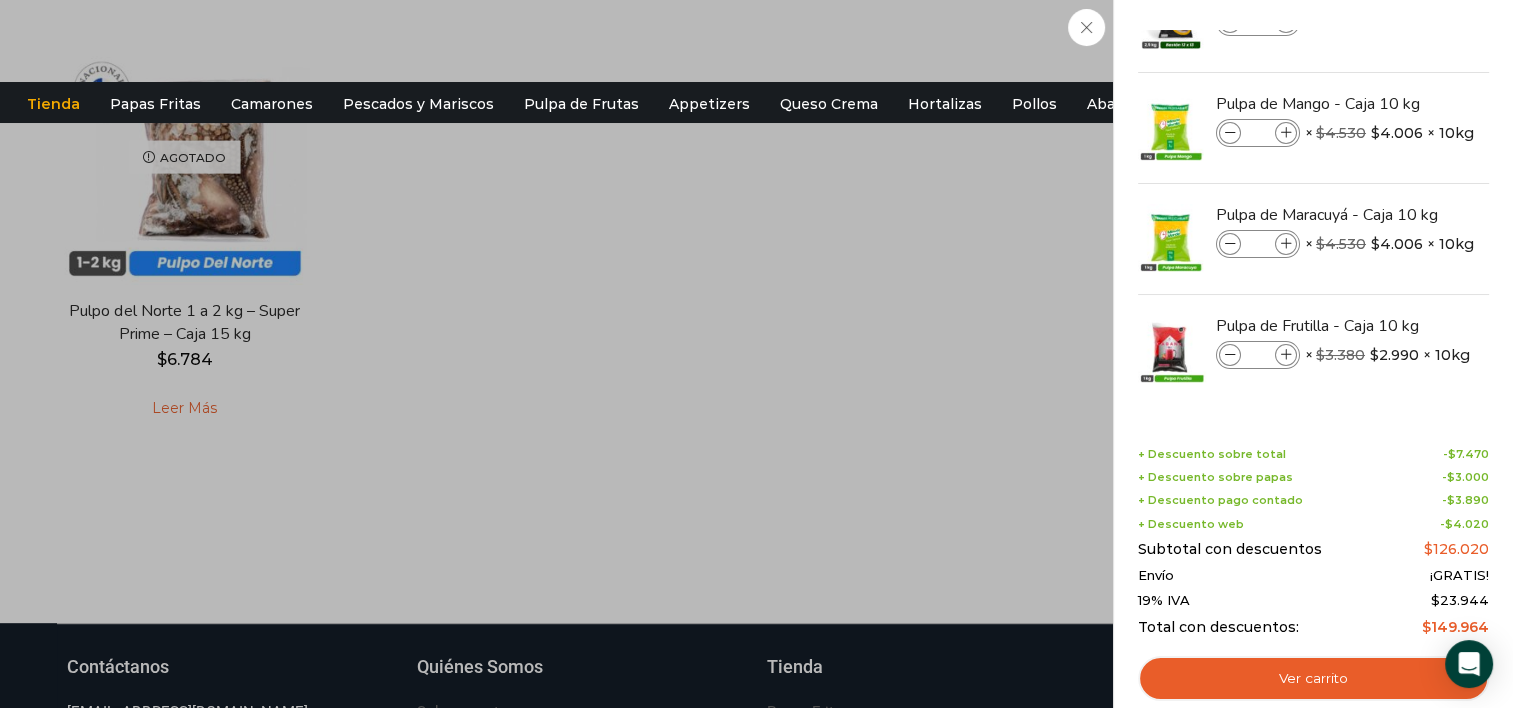 click on "4
Shopping Cart
Papas Fritas 13x13mm - Formato 2,5 kg - Caja 10 kg
Papas Fritas 13x13mm - Formato 2,5 kg - Caja 10 kg cantidad
*
×  $ 2.000   Original price was: $2.000. $ 1.600 Current price is: $1.600.  × 10kg $" at bounding box center [1313, 354] 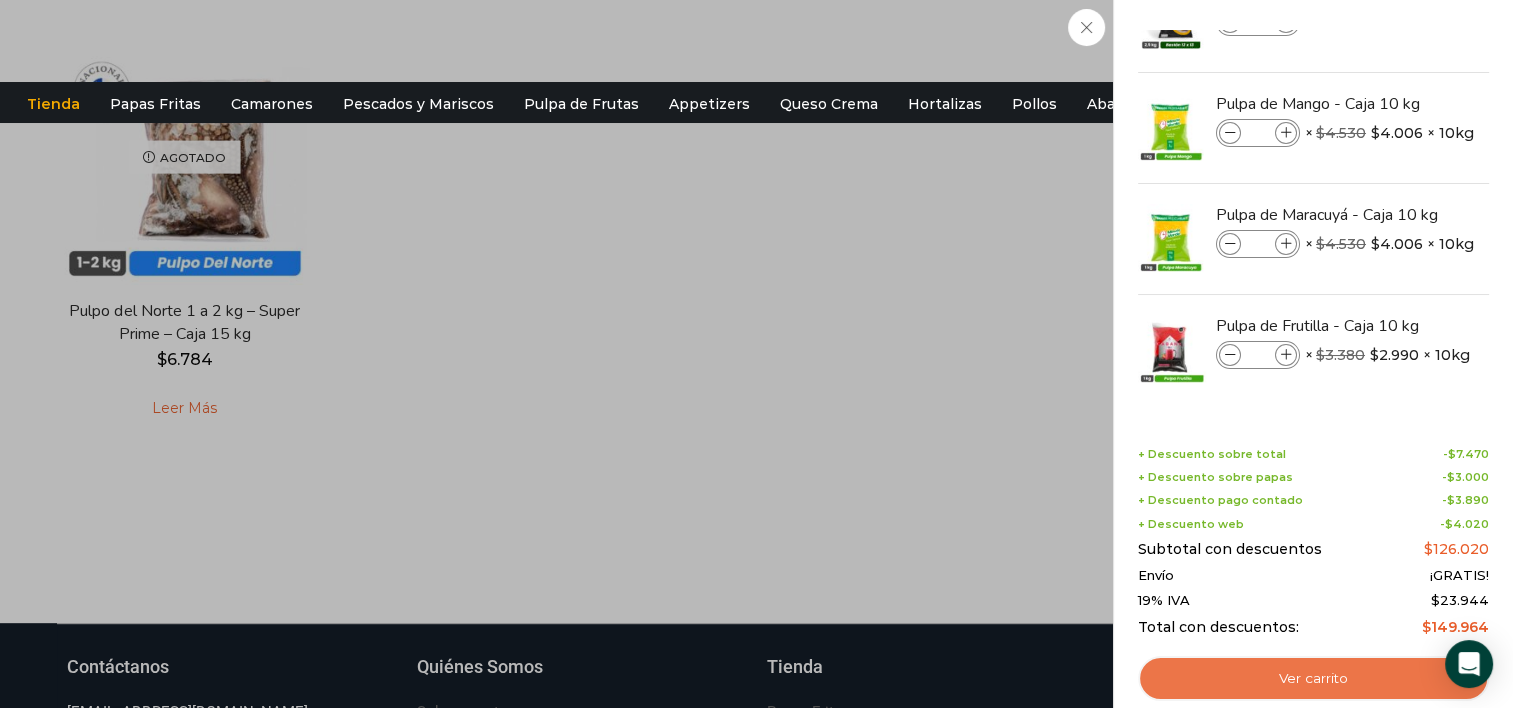 click on "Ver carrito" at bounding box center [1313, 679] 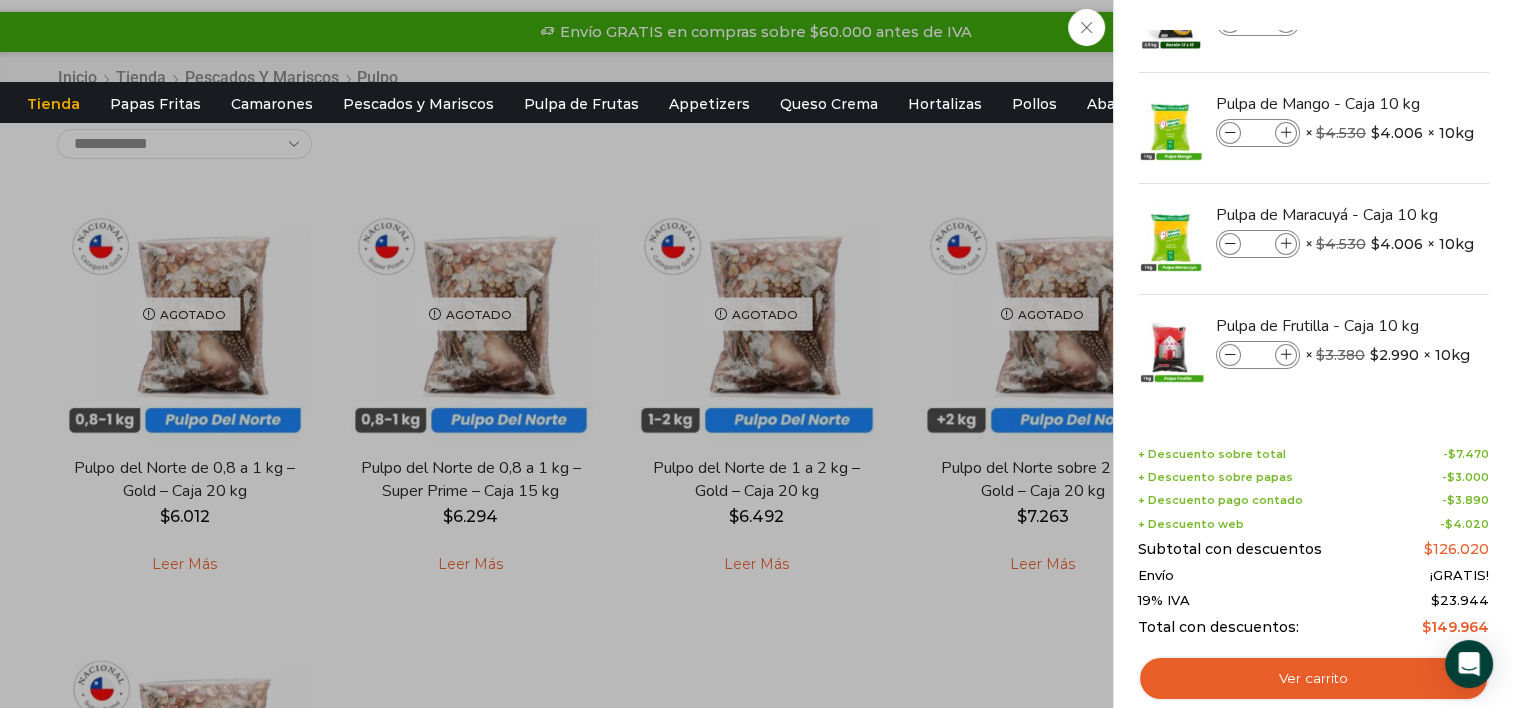 scroll, scrollTop: 0, scrollLeft: 0, axis: both 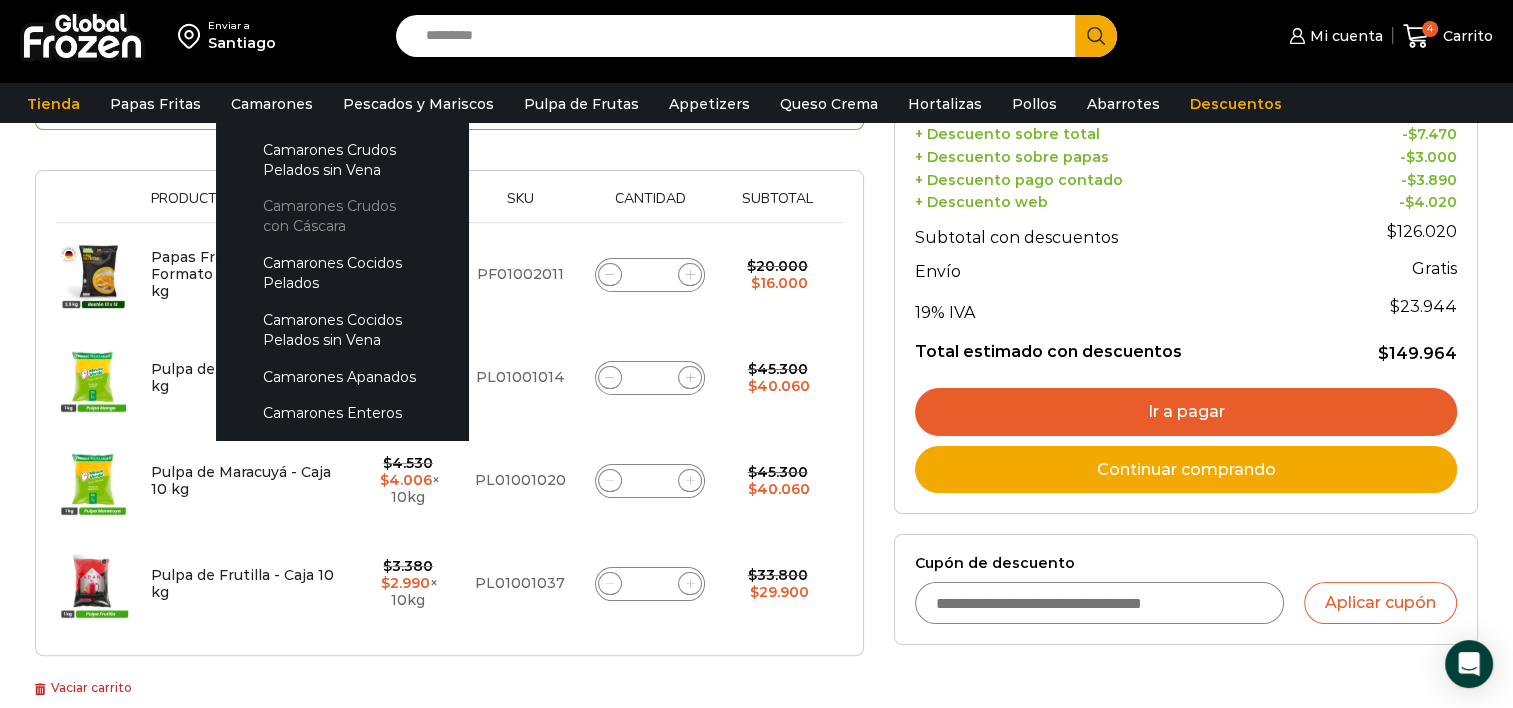 click on "Camarones Crudos con Cáscara" at bounding box center [342, 216] 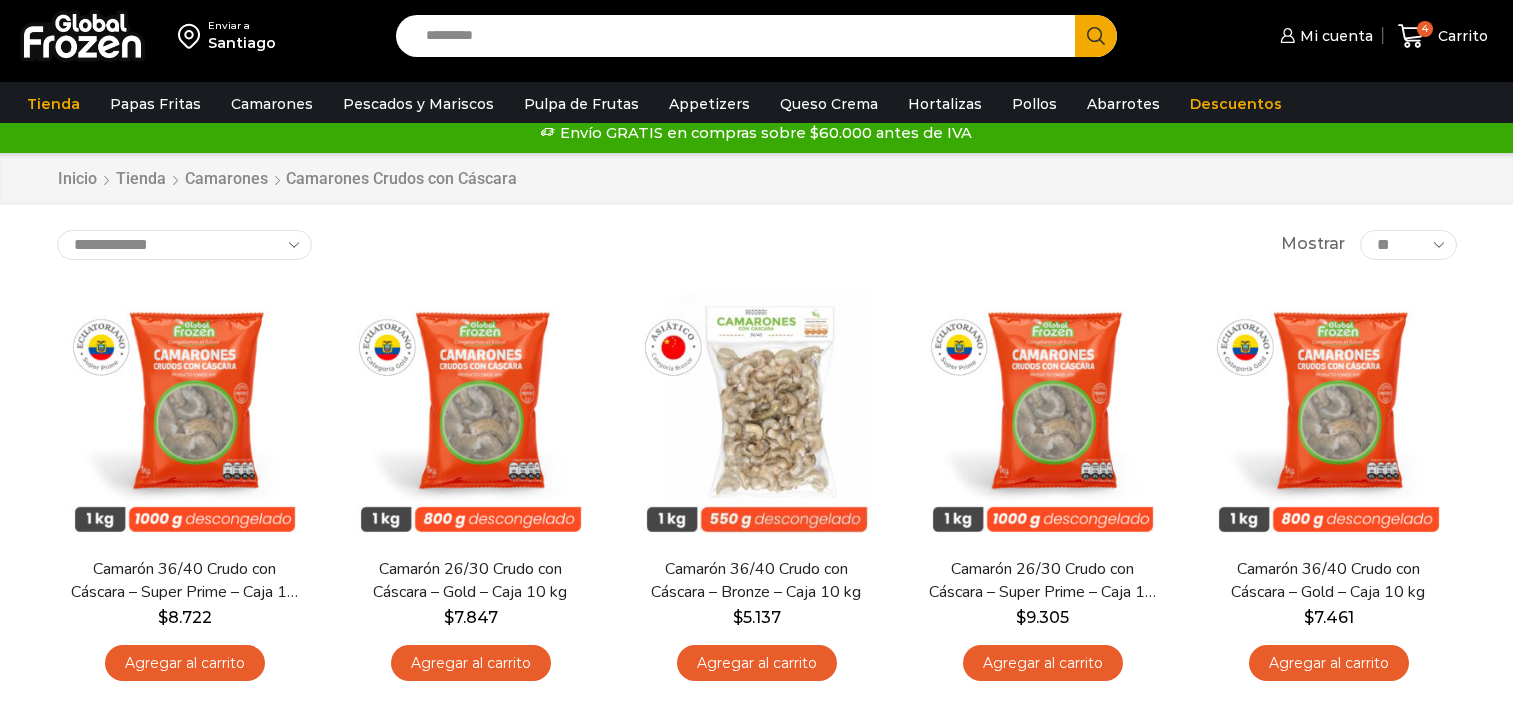 scroll, scrollTop: 0, scrollLeft: 0, axis: both 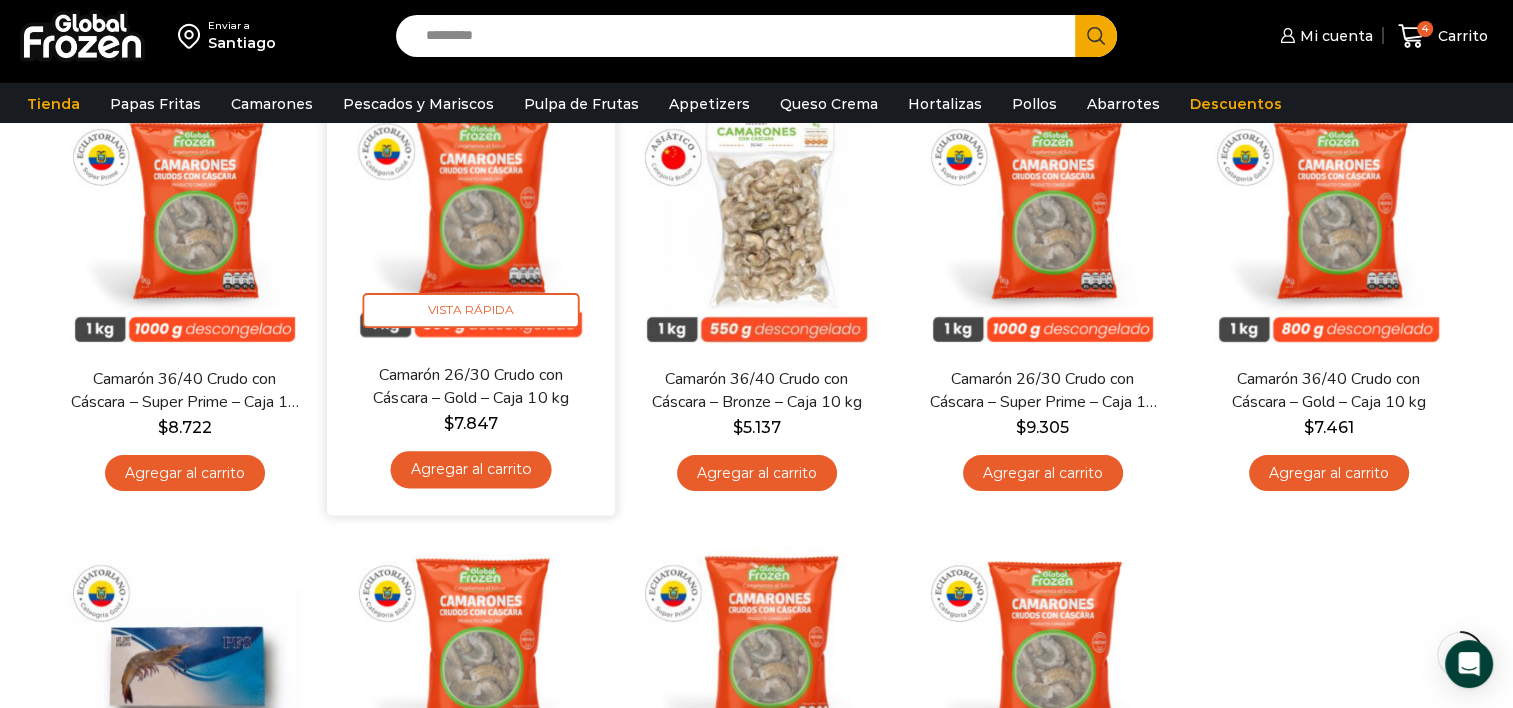 click on "Agregar al carrito" at bounding box center [470, 469] 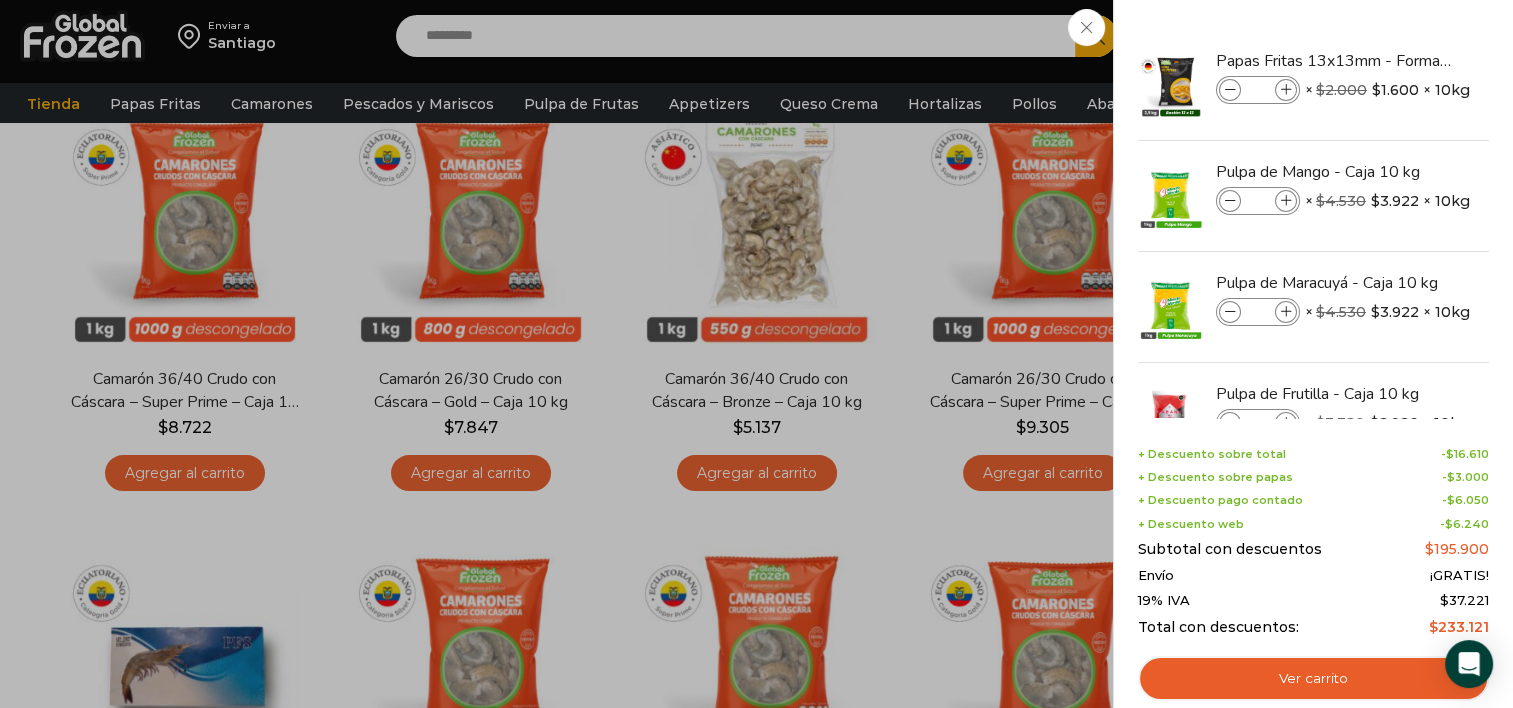 click on "+ Descuento sobre total - $ 16.610
+ Descuento sobre papas - $ 3.000
+ Descuento pago contado - $ 6.050
+ Descuento web - $ 6.240
Subtotal con descuentos $ 195.900
Envío ¡GRATIS!
19% IVA $ 37.221
Total con descuentos: $ 233.121" at bounding box center (1313, 542) 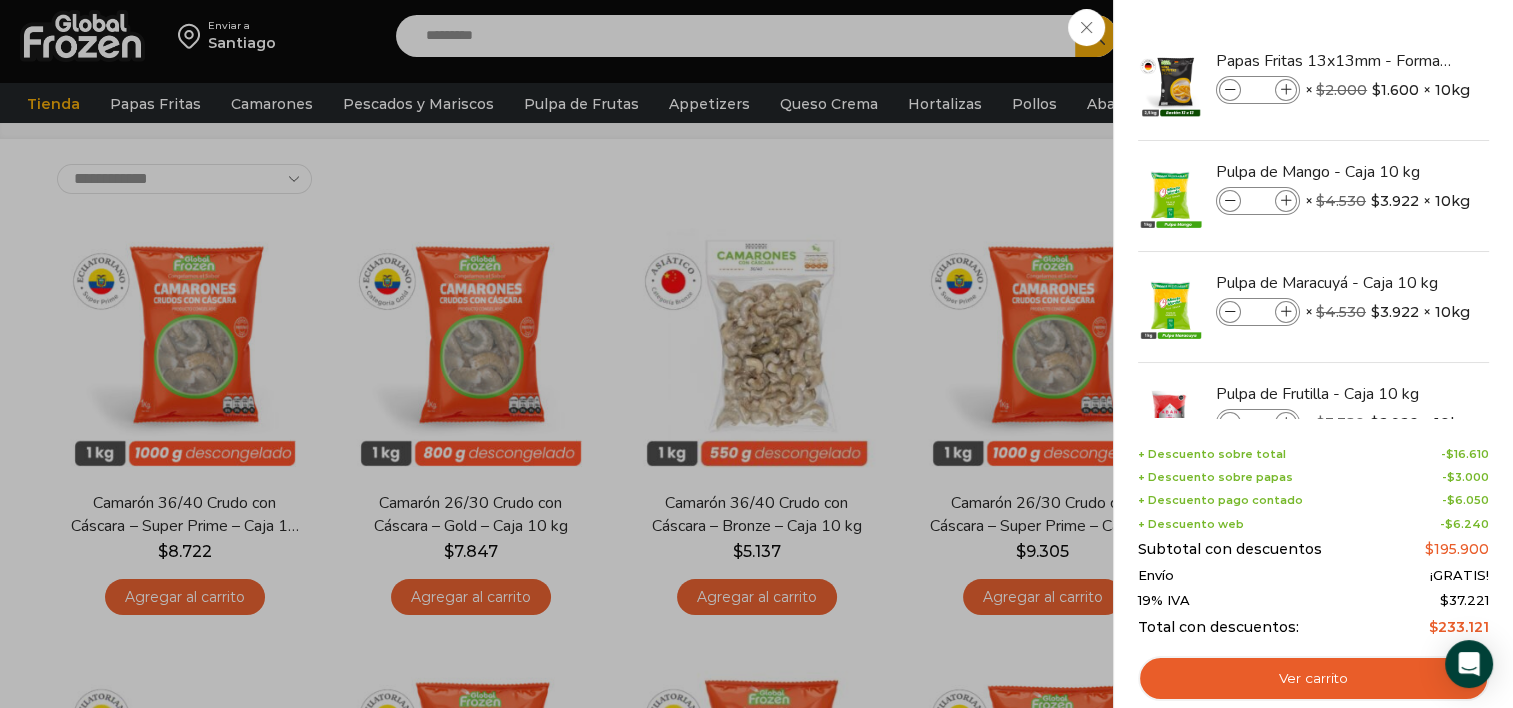 scroll, scrollTop: 0, scrollLeft: 0, axis: both 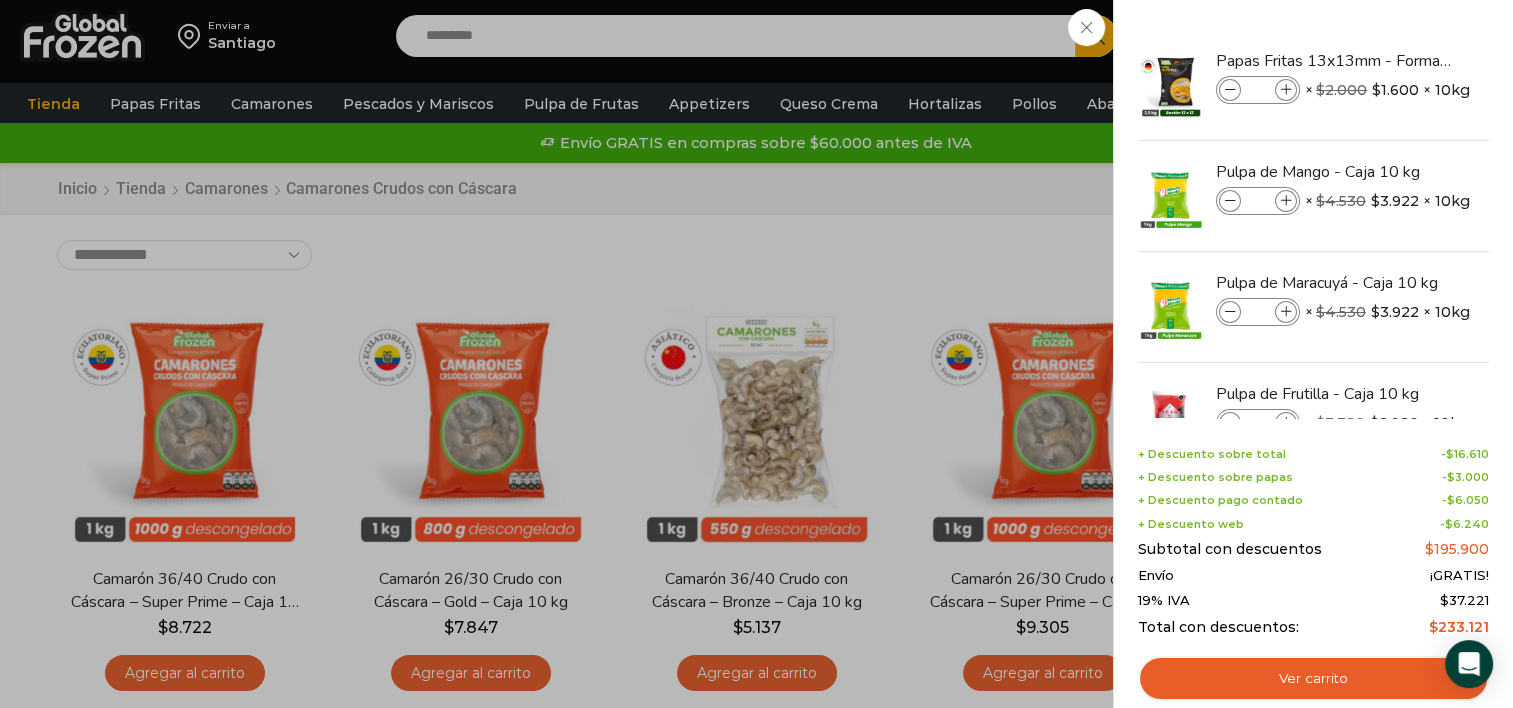 click on "5
Carrito
5
5
Shopping Cart
*" at bounding box center (1443, 36) 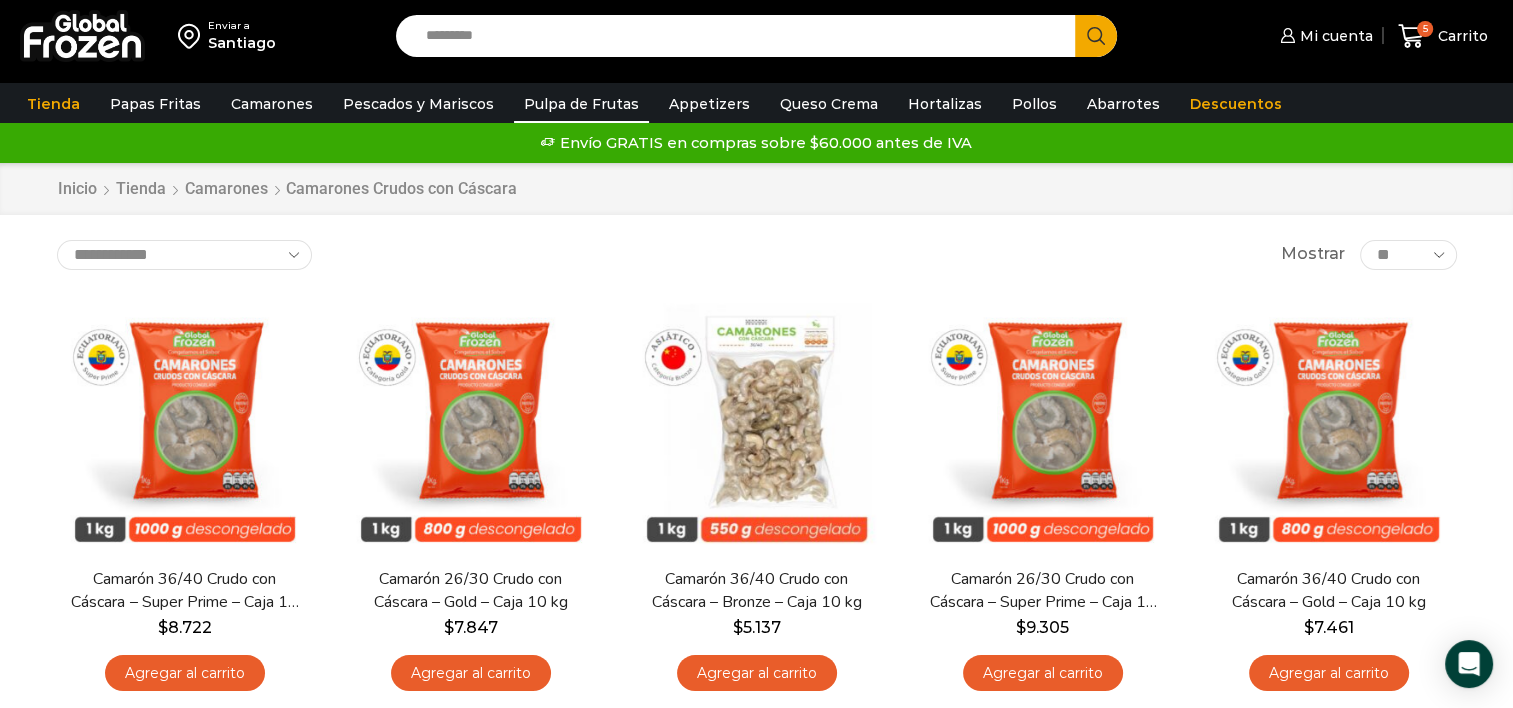 click on "Pulpa de Frutas" at bounding box center [581, 104] 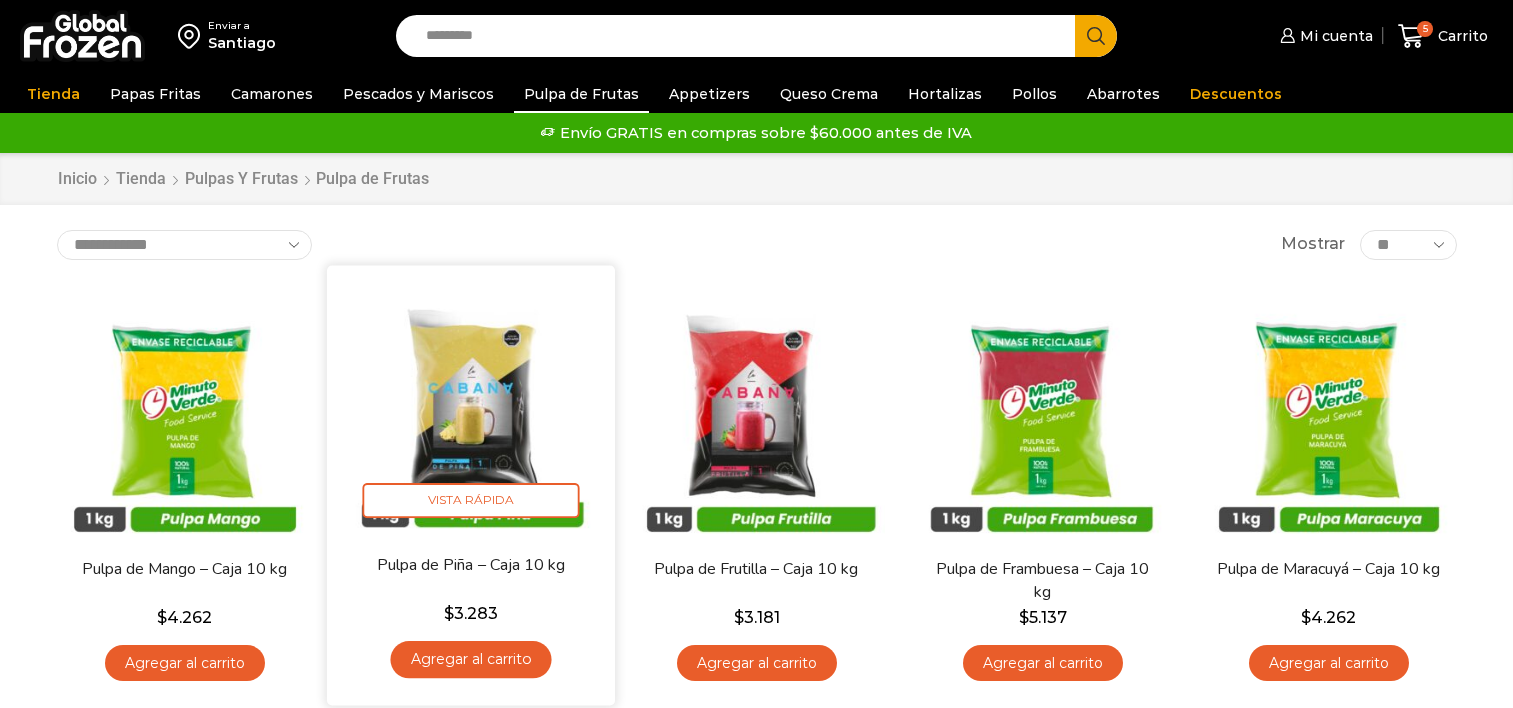 scroll, scrollTop: 0, scrollLeft: 0, axis: both 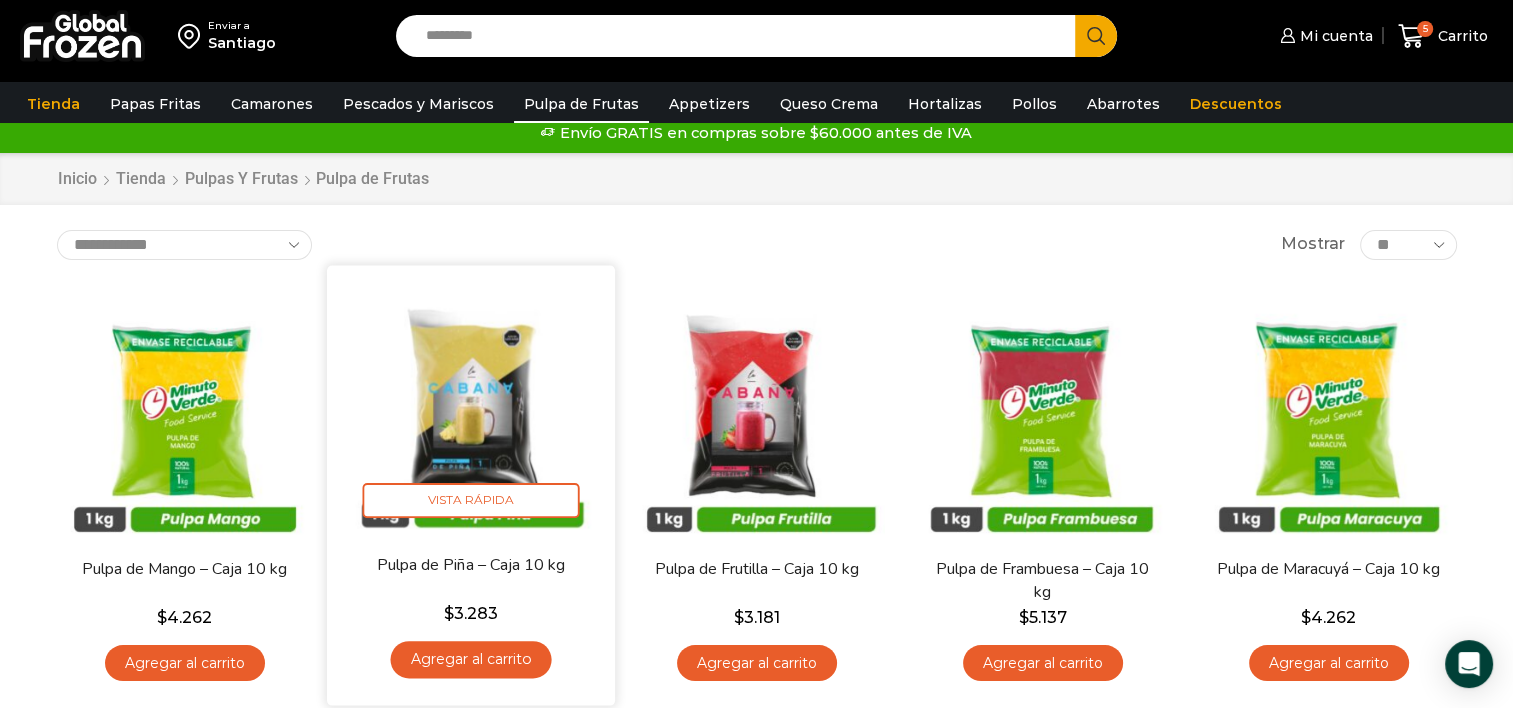click on "Agregar al carrito" at bounding box center (470, 659) 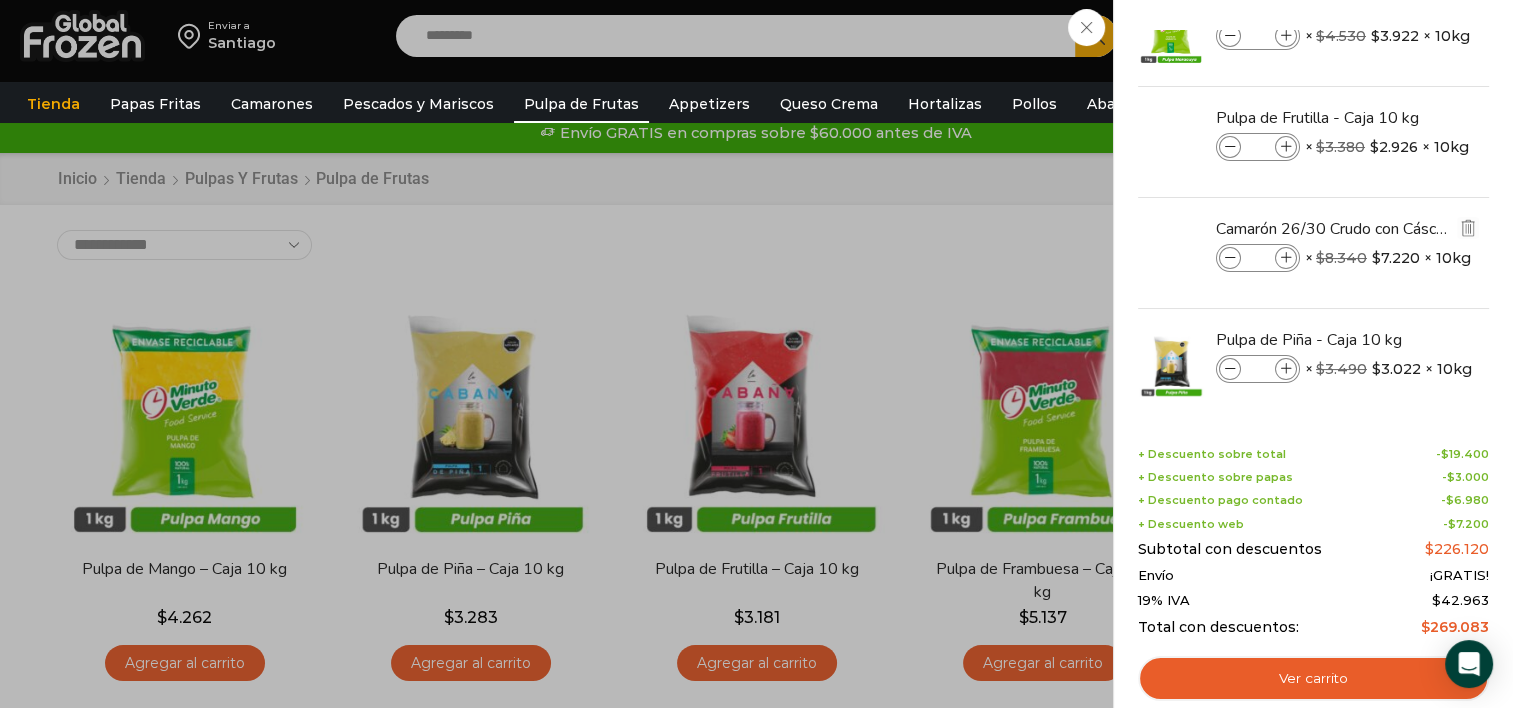 scroll, scrollTop: 290, scrollLeft: 0, axis: vertical 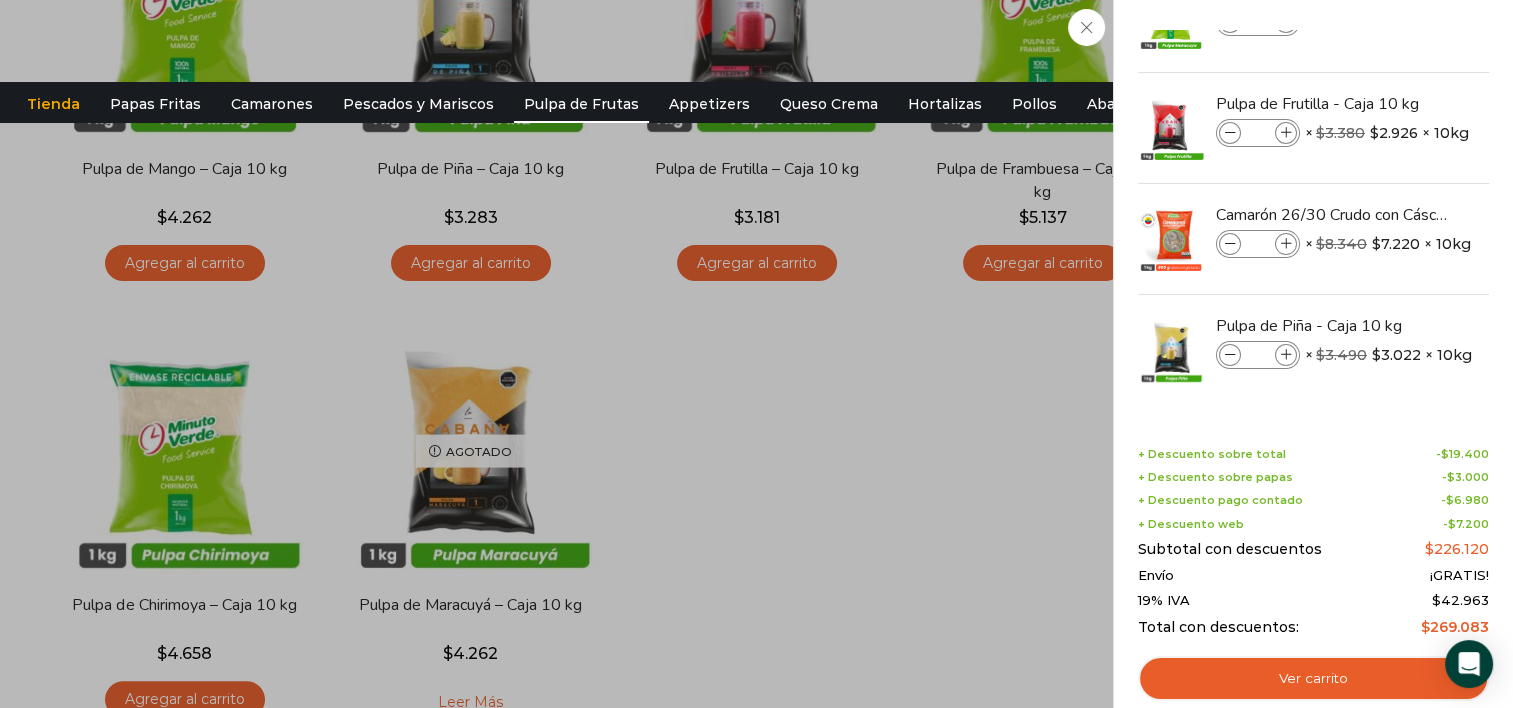 click on "6
Carrito
6
6
Shopping Cart
*" at bounding box center (1443, -364) 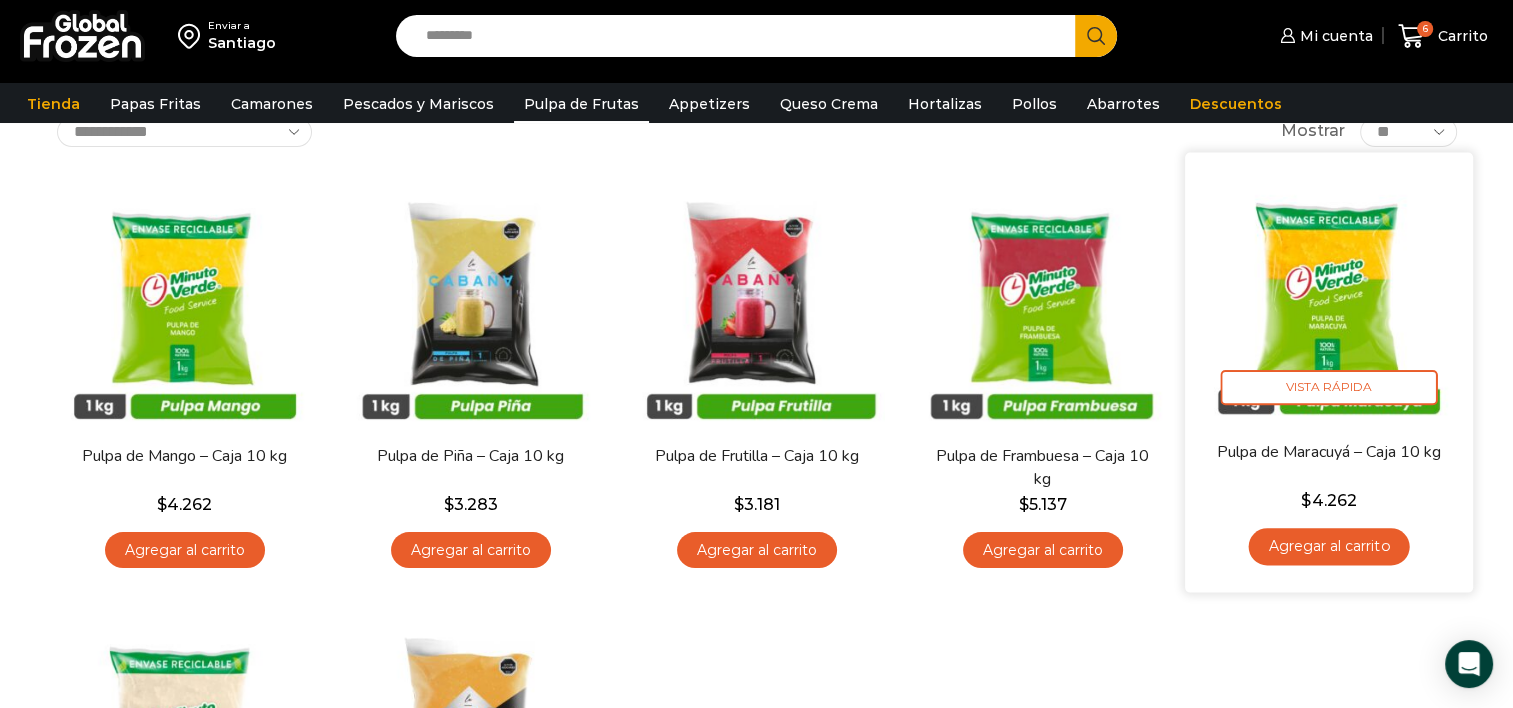scroll, scrollTop: 0, scrollLeft: 0, axis: both 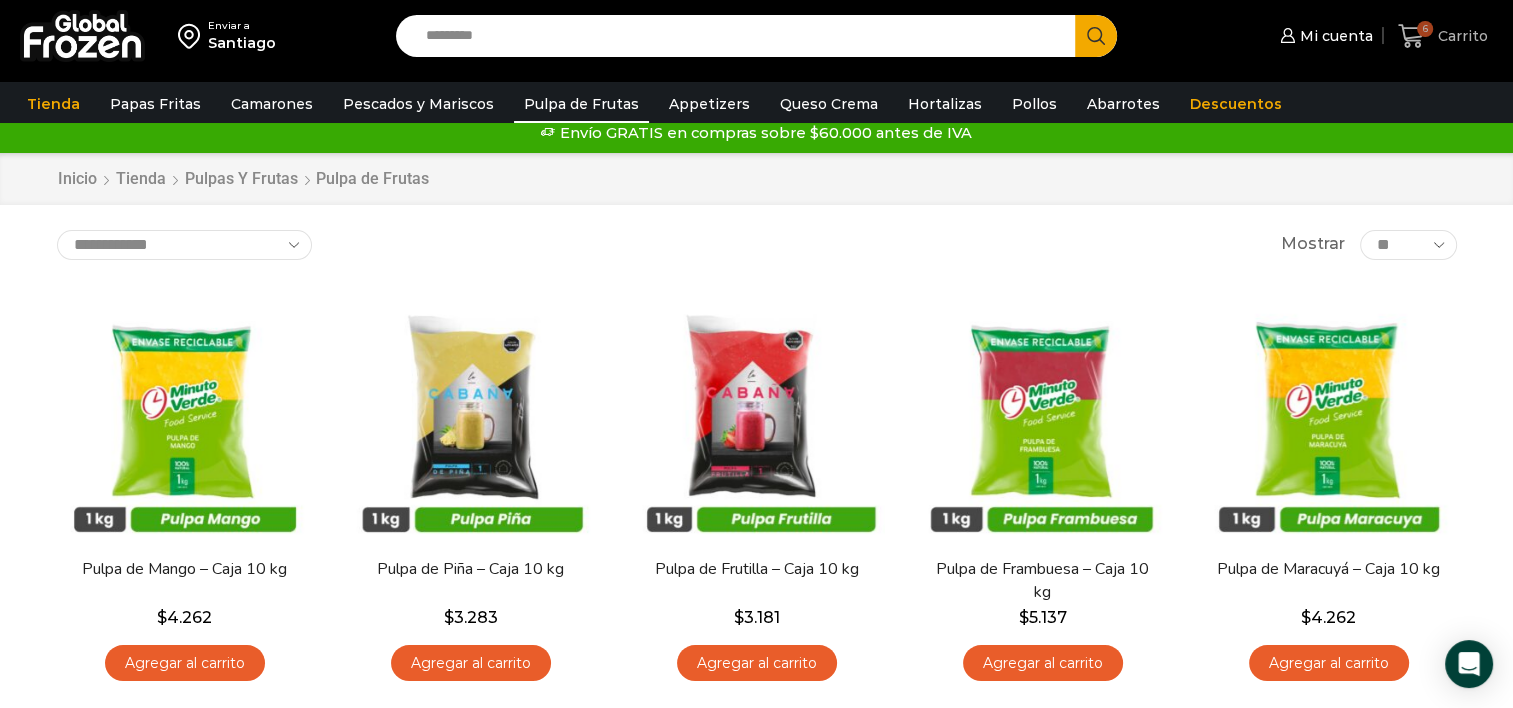 click on "Carrito" at bounding box center (1460, 36) 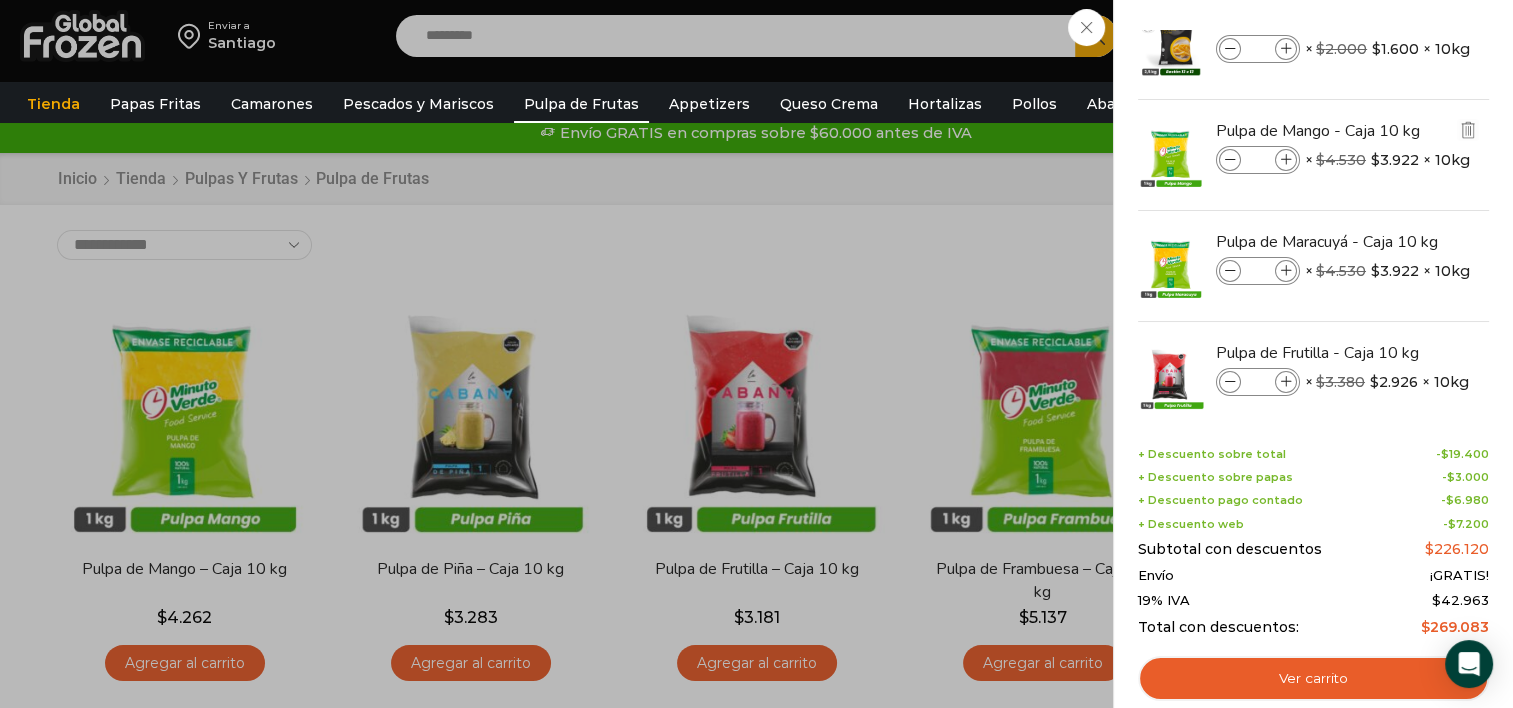 scroll, scrollTop: 0, scrollLeft: 0, axis: both 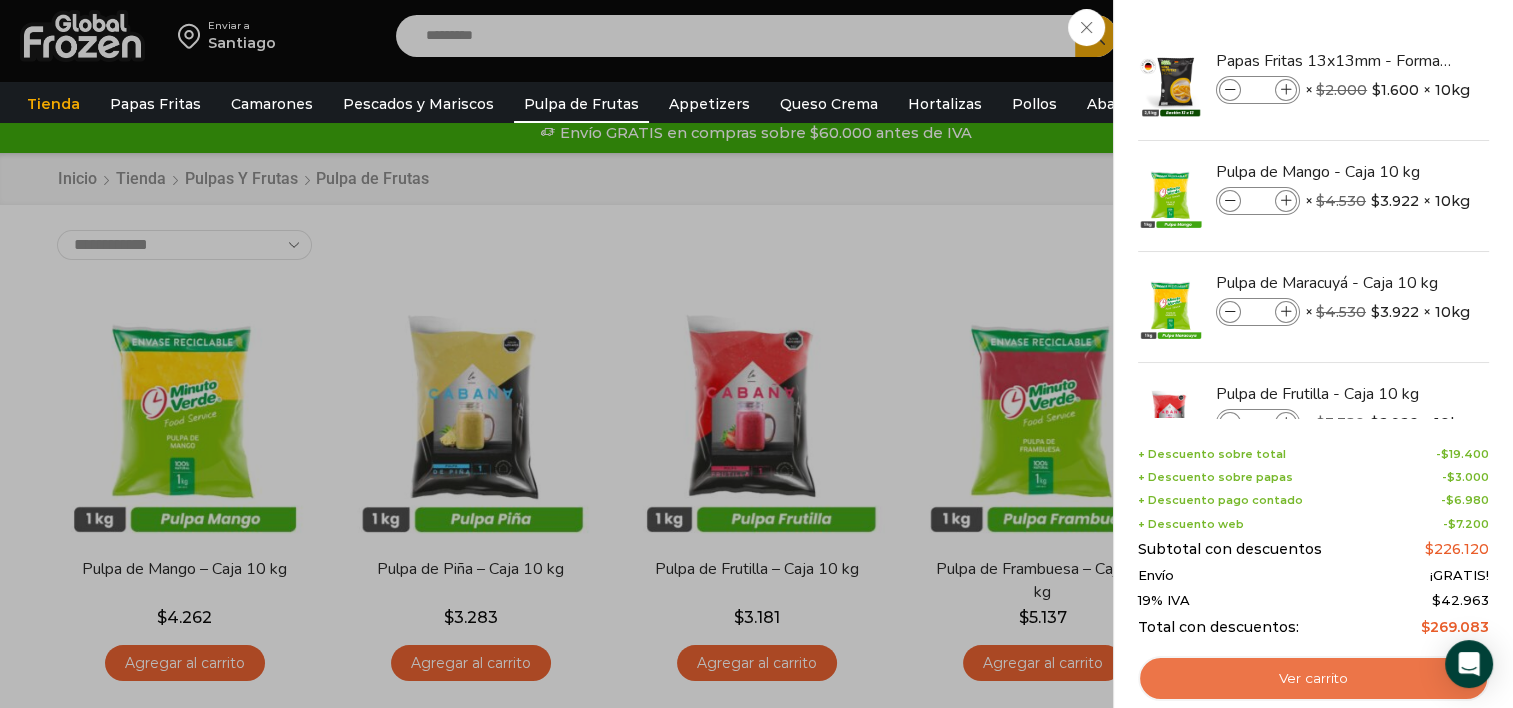 click on "Ver carrito" at bounding box center (1313, 679) 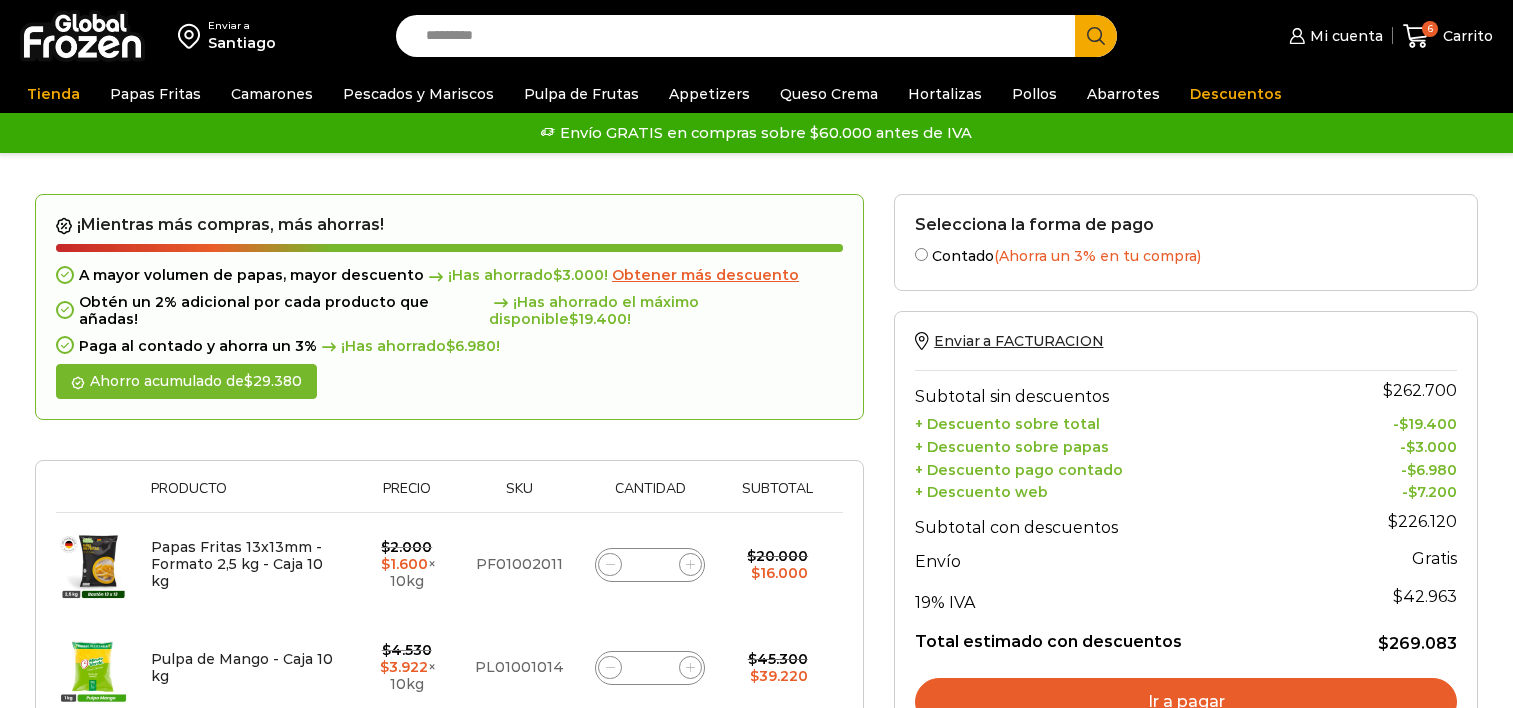 scroll, scrollTop: 0, scrollLeft: 0, axis: both 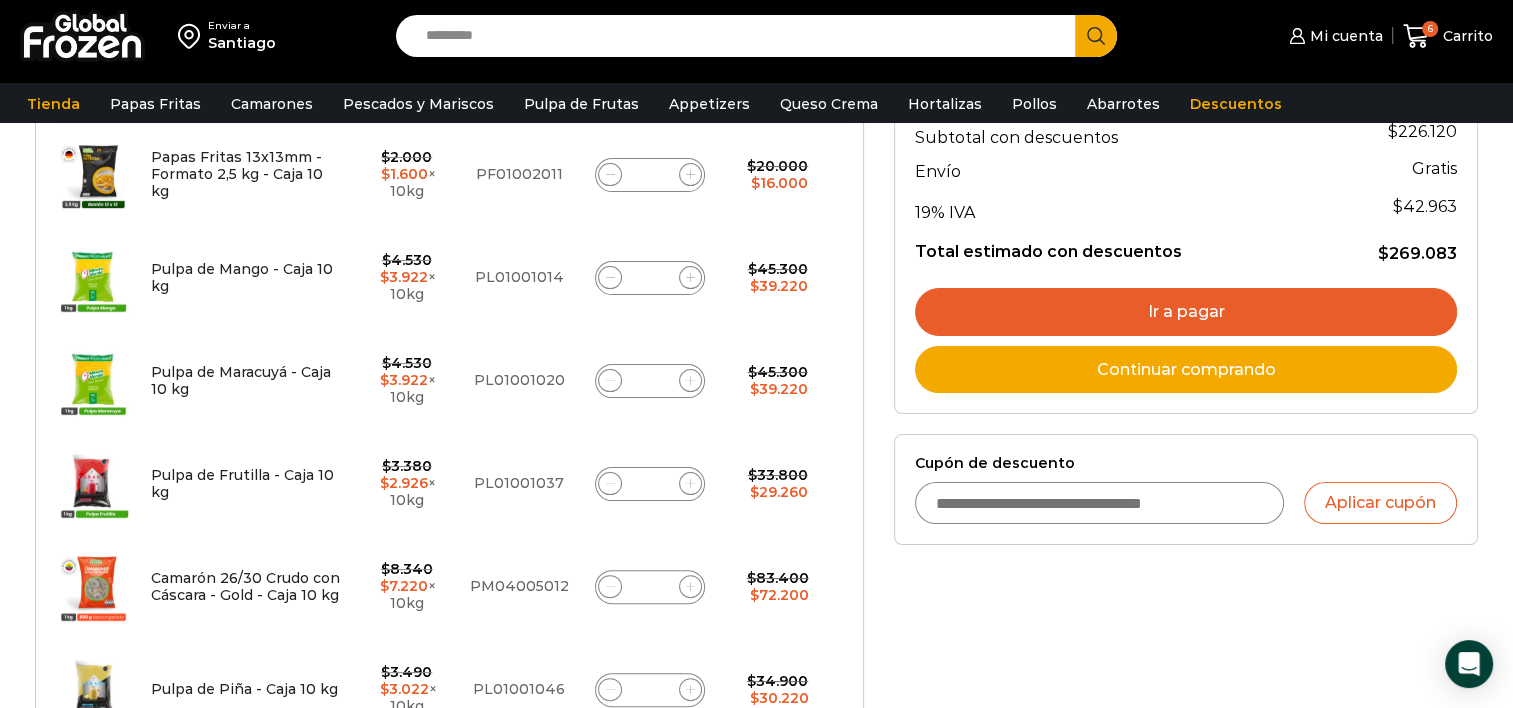 paste on "*********" 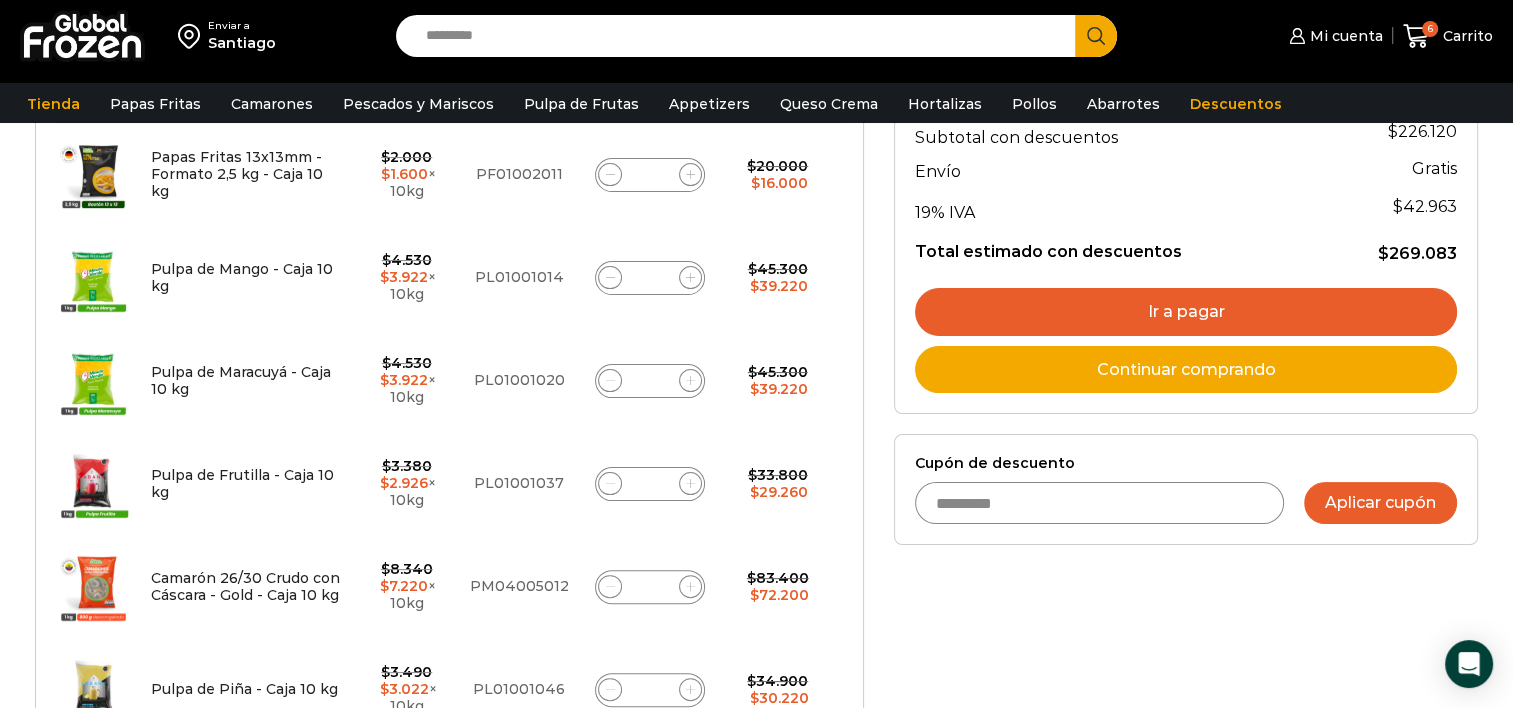 type on "*********" 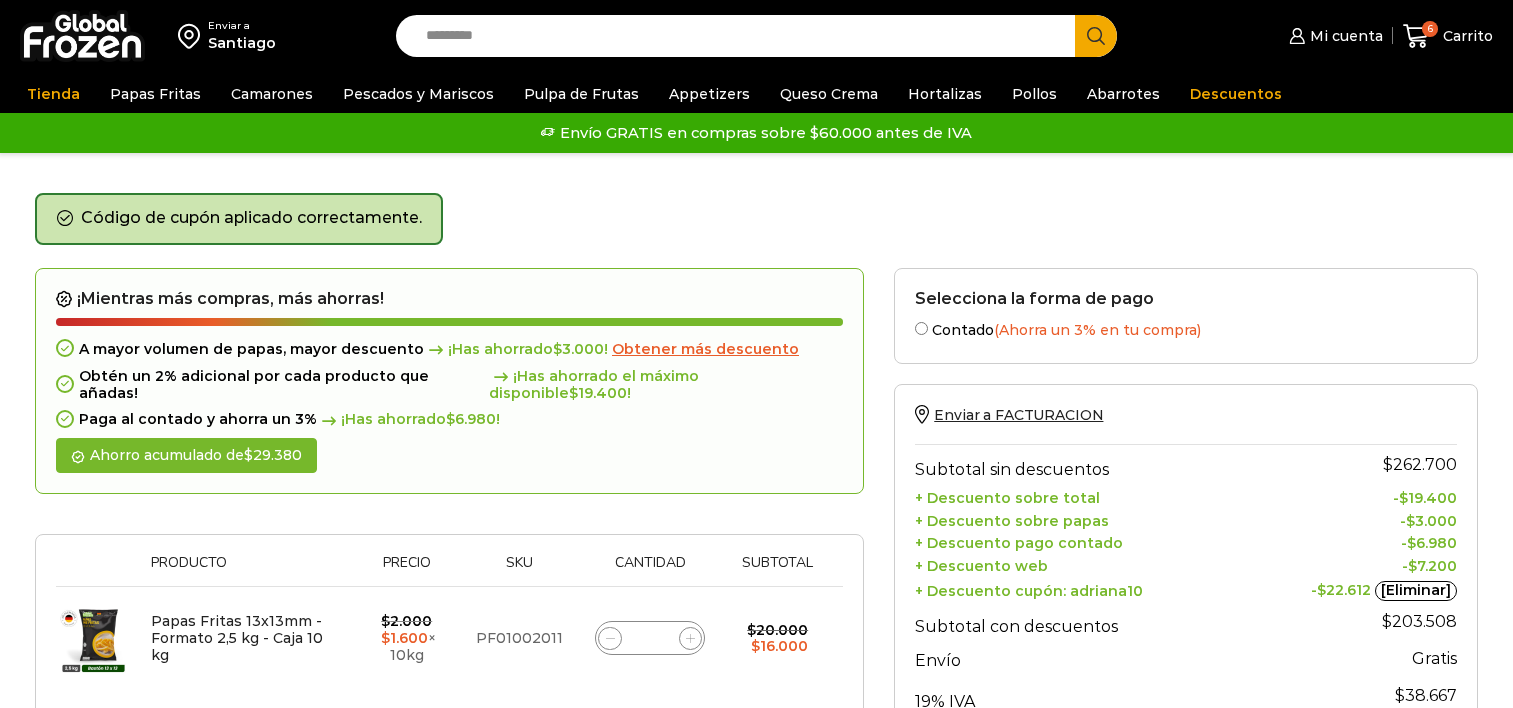 scroll, scrollTop: 0, scrollLeft: 0, axis: both 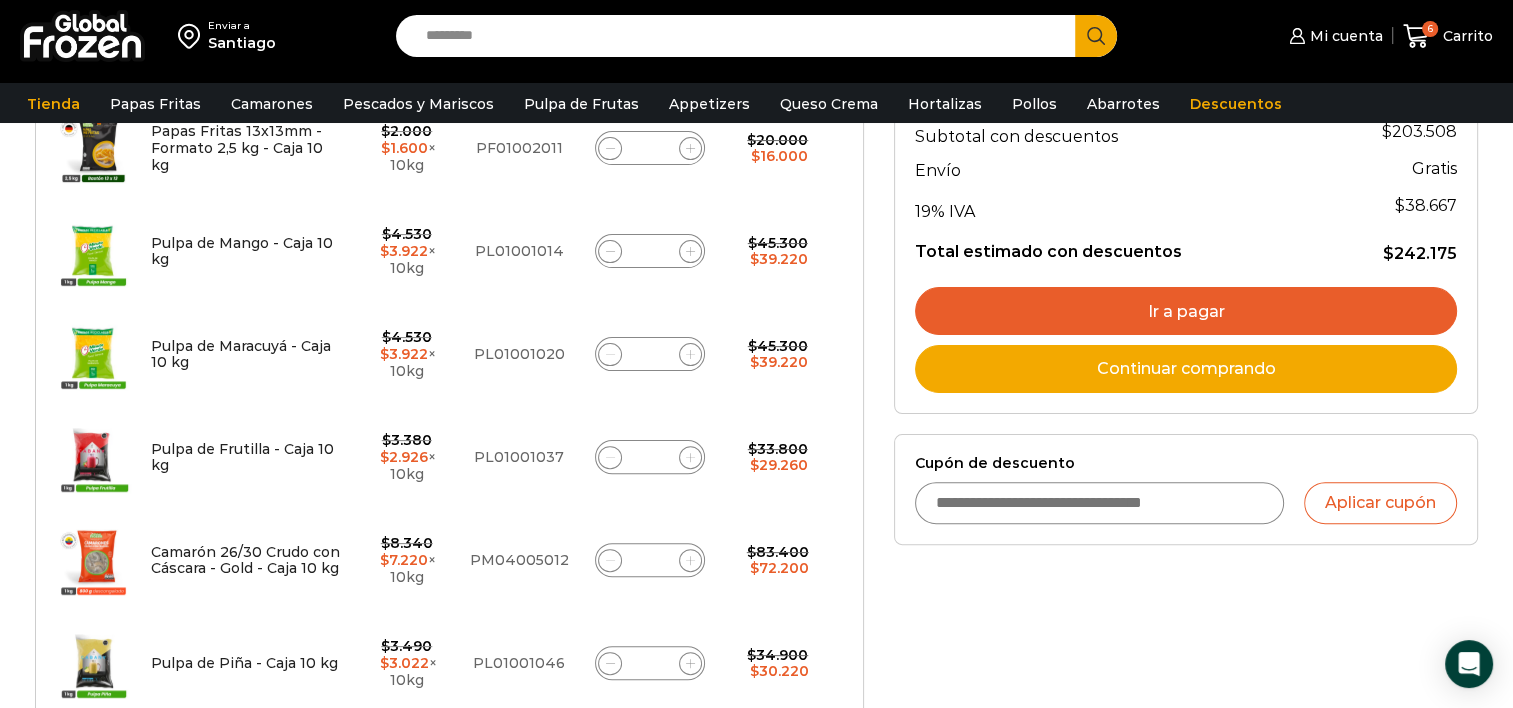 click on "Ir a pagar" at bounding box center (1186, 311) 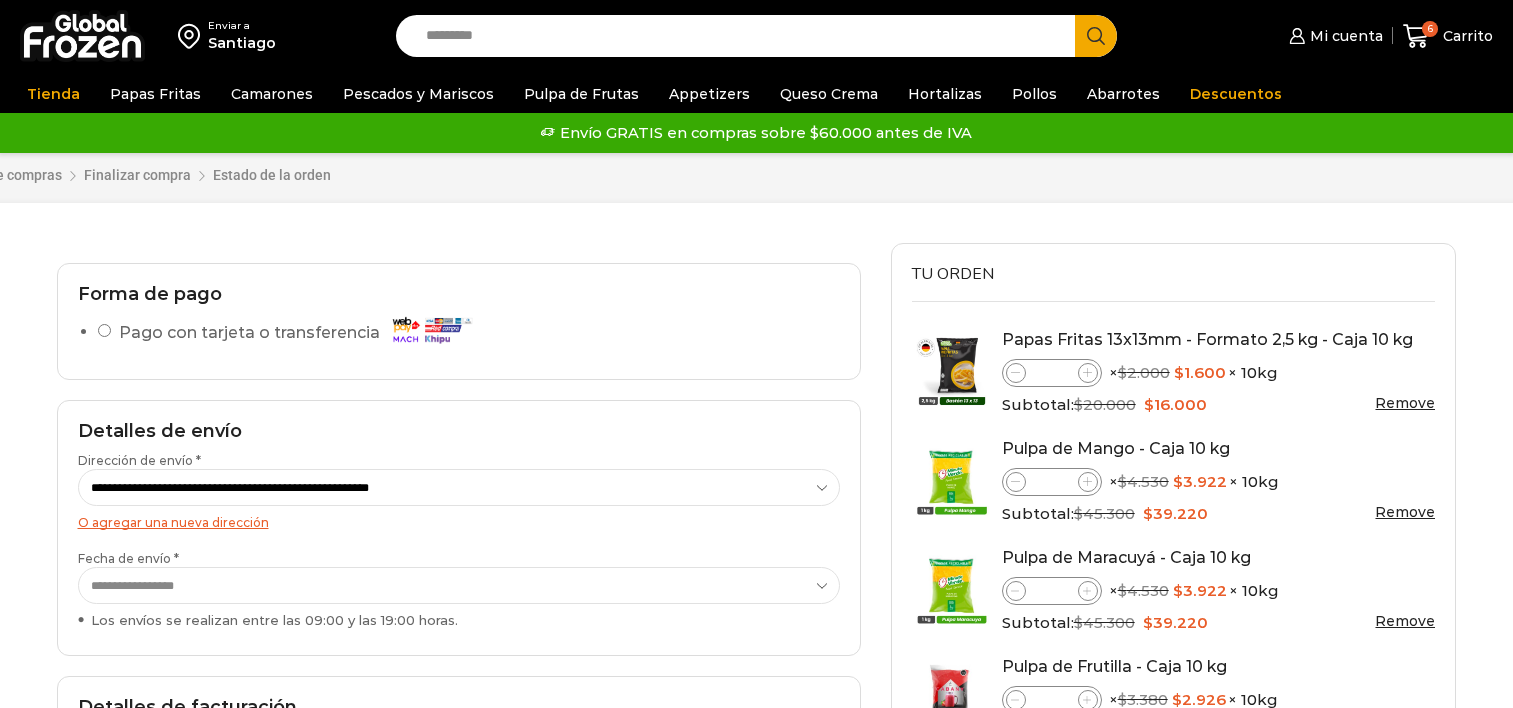 scroll, scrollTop: 0, scrollLeft: 0, axis: both 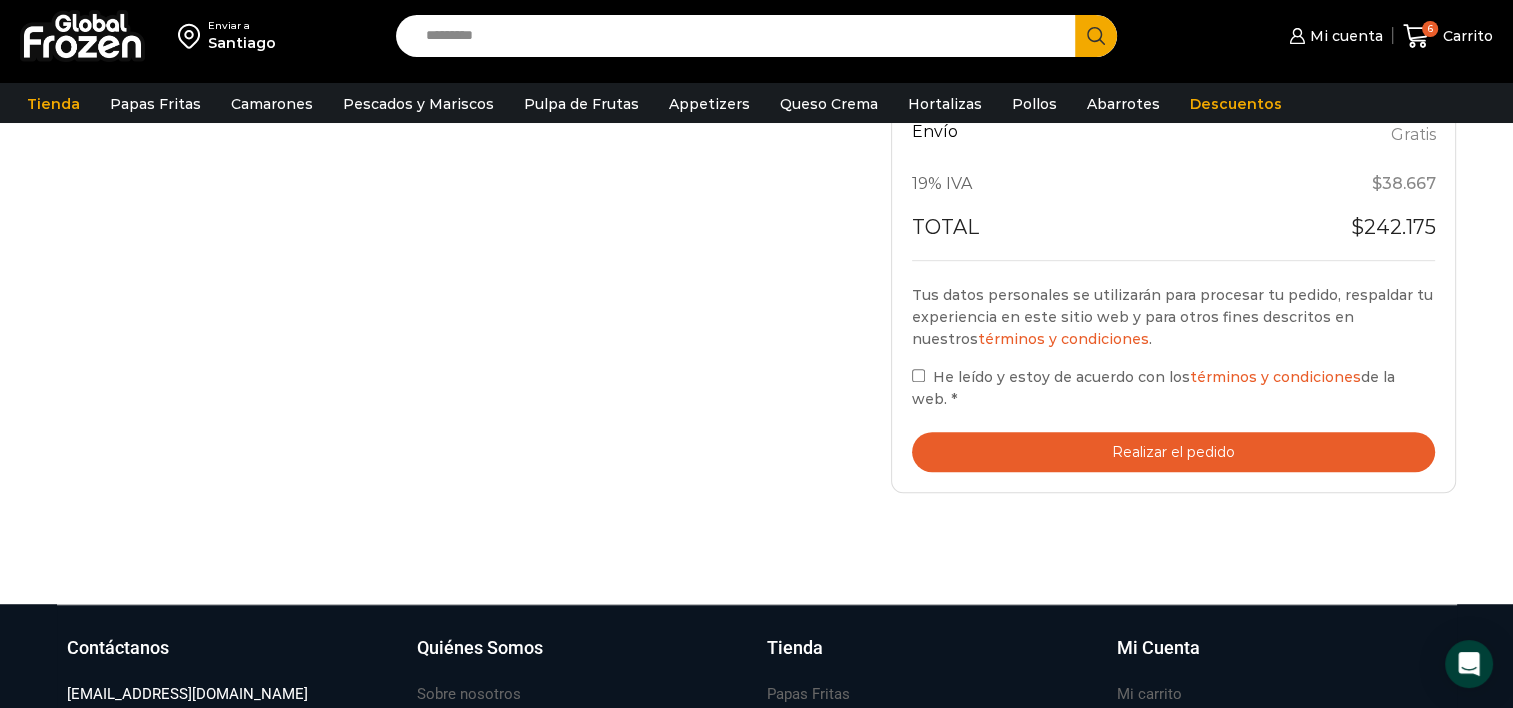 click on "Realizar el pedido" at bounding box center (1174, 452) 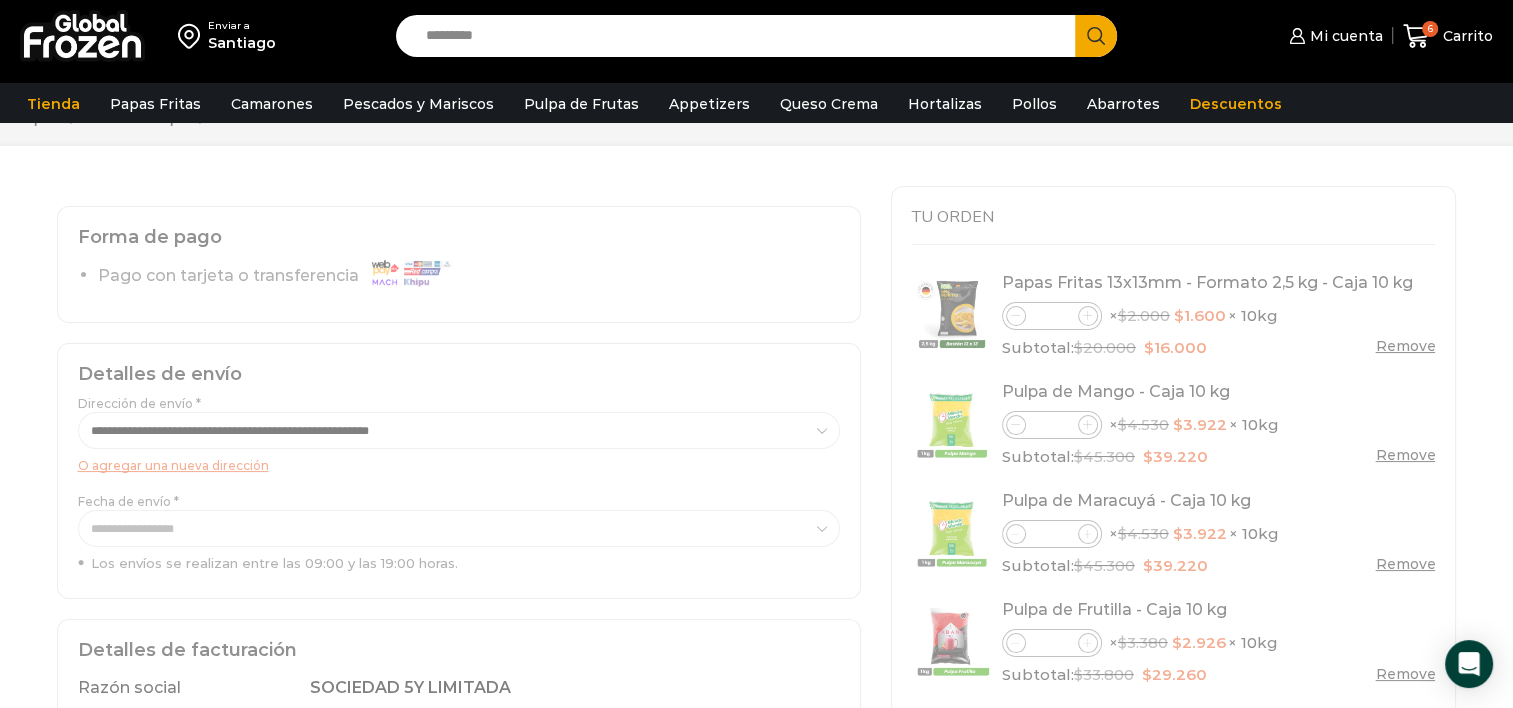 scroll, scrollTop: 0, scrollLeft: 0, axis: both 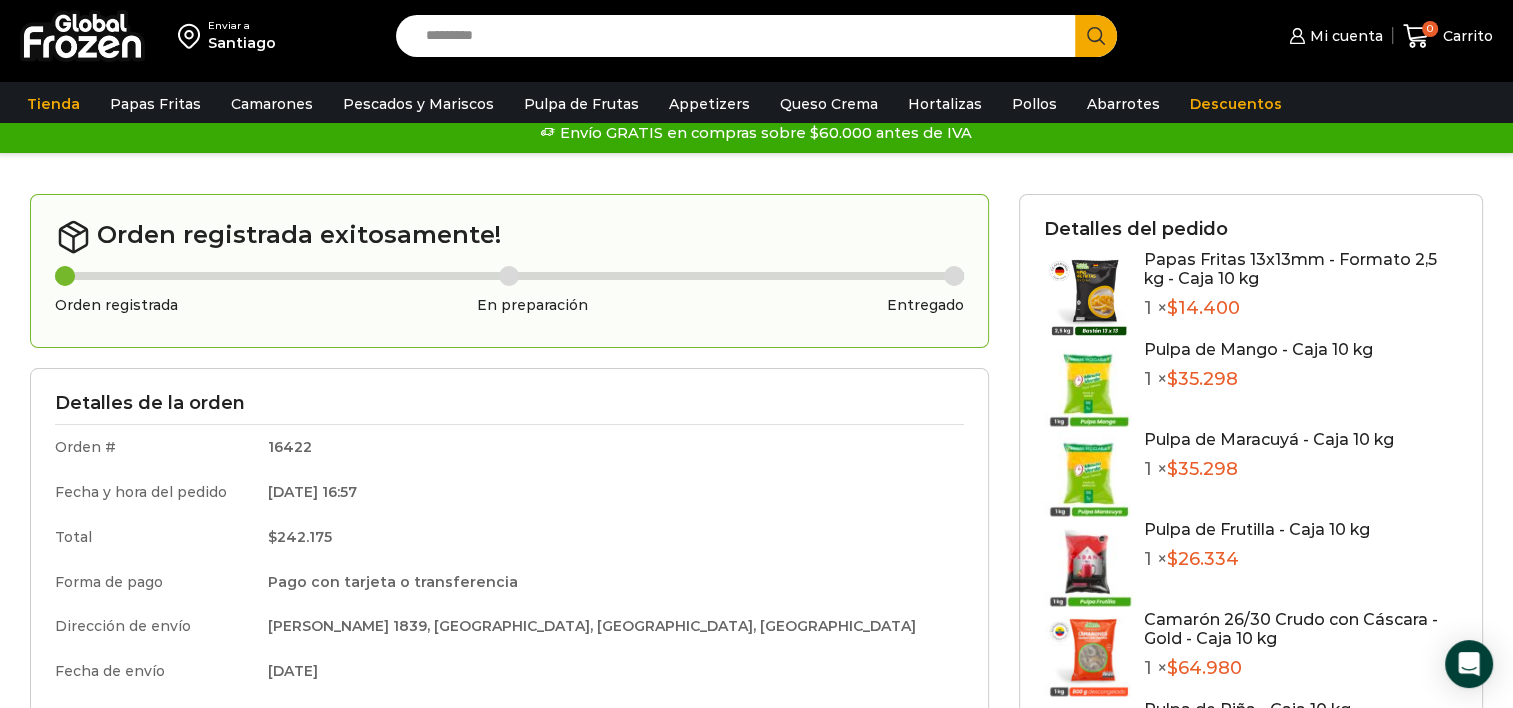 click on "Gracias. Tu pedido ha sido recibido.
Detalles de tu orden:
Número de orden:
16422
Date:
[DATE]
Email:
[DOMAIN_NAME][EMAIL_ADDRESS][DOMAIN_NAME]
Total:
$ 242.175
Payment method:
Pago con tarjeta o transferencia
Read about our privacy policy
Orden registrada exitosamente!" at bounding box center (756, 690) 